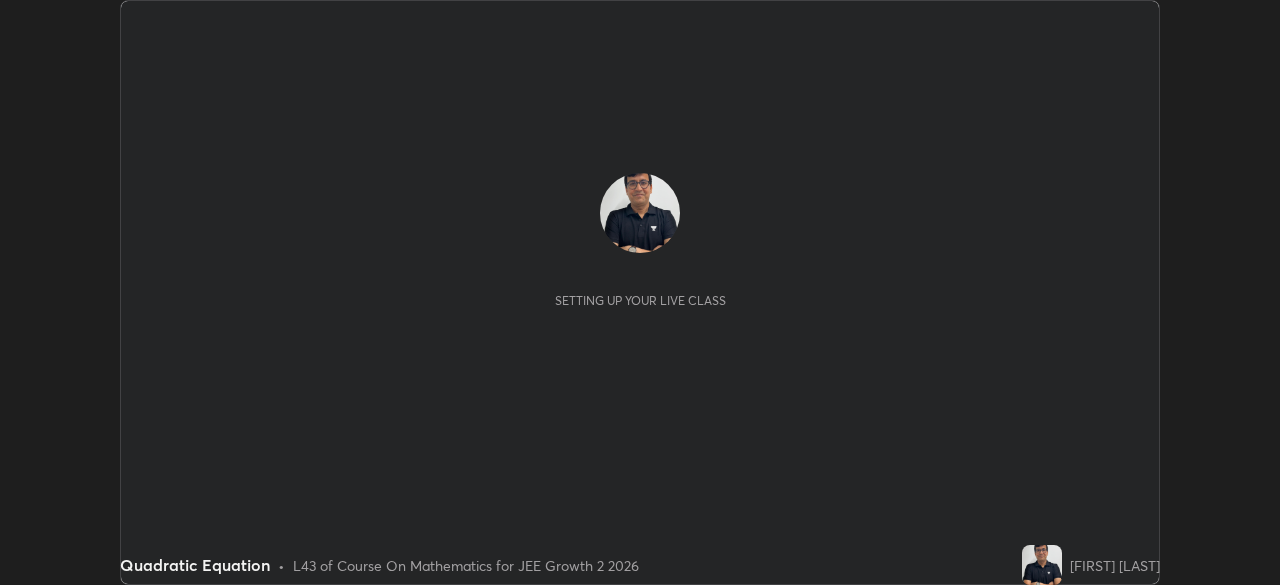 scroll, scrollTop: 0, scrollLeft: 0, axis: both 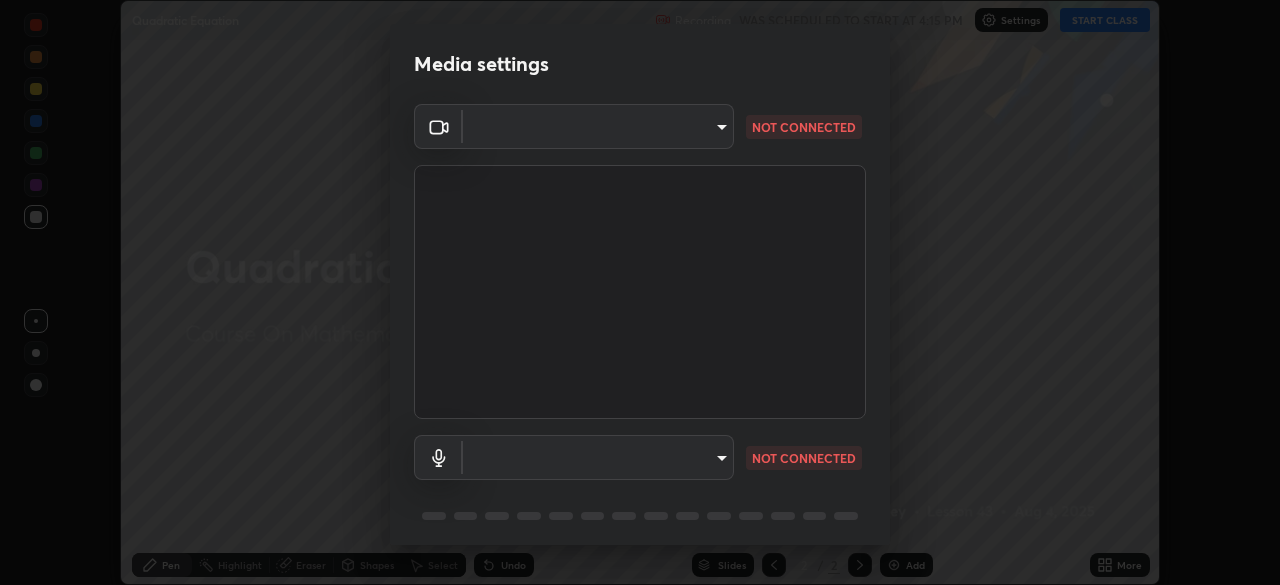 type on "e8b5ce31fd85e863e87af87b85eed38ee242798d413b72b7da49467701a3800f" 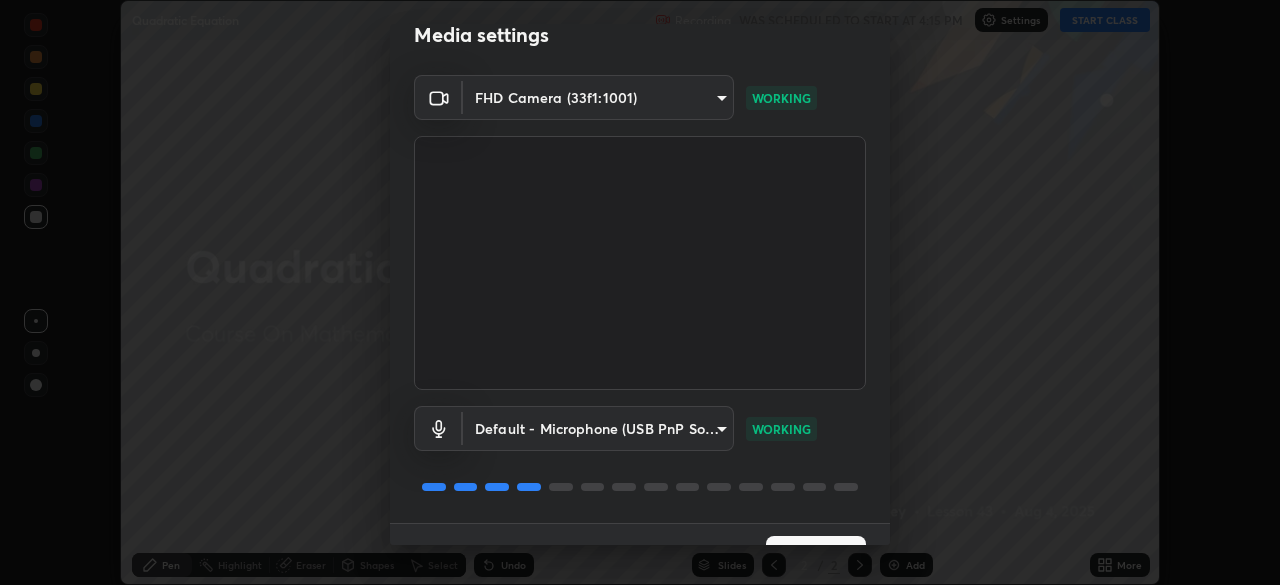 scroll, scrollTop: 71, scrollLeft: 0, axis: vertical 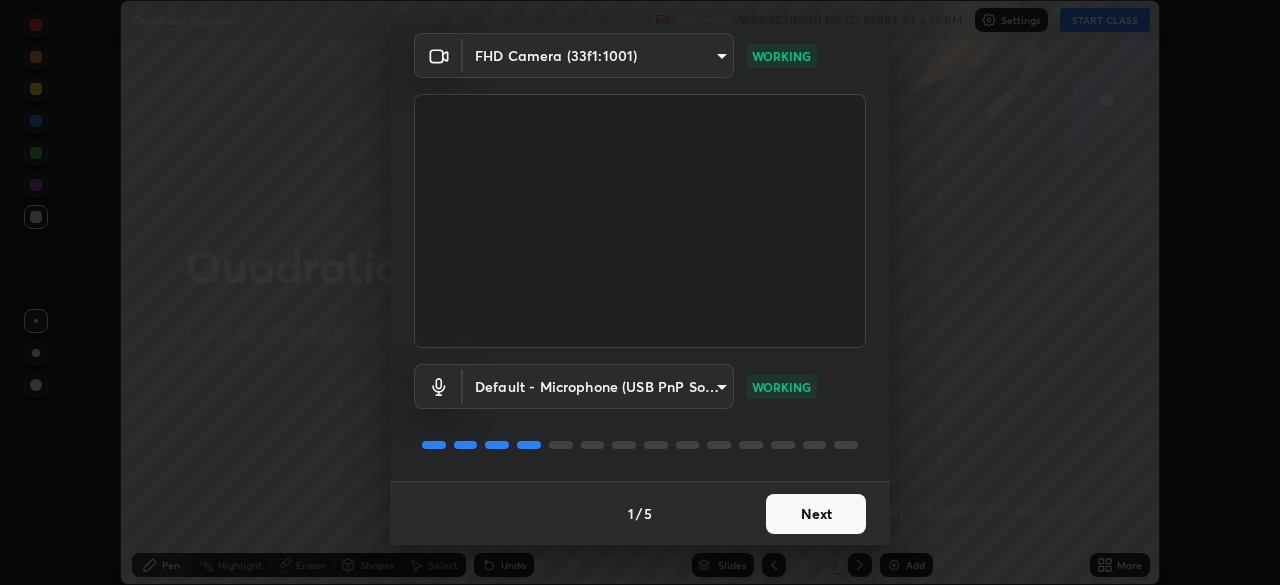 click at bounding box center [640, 221] 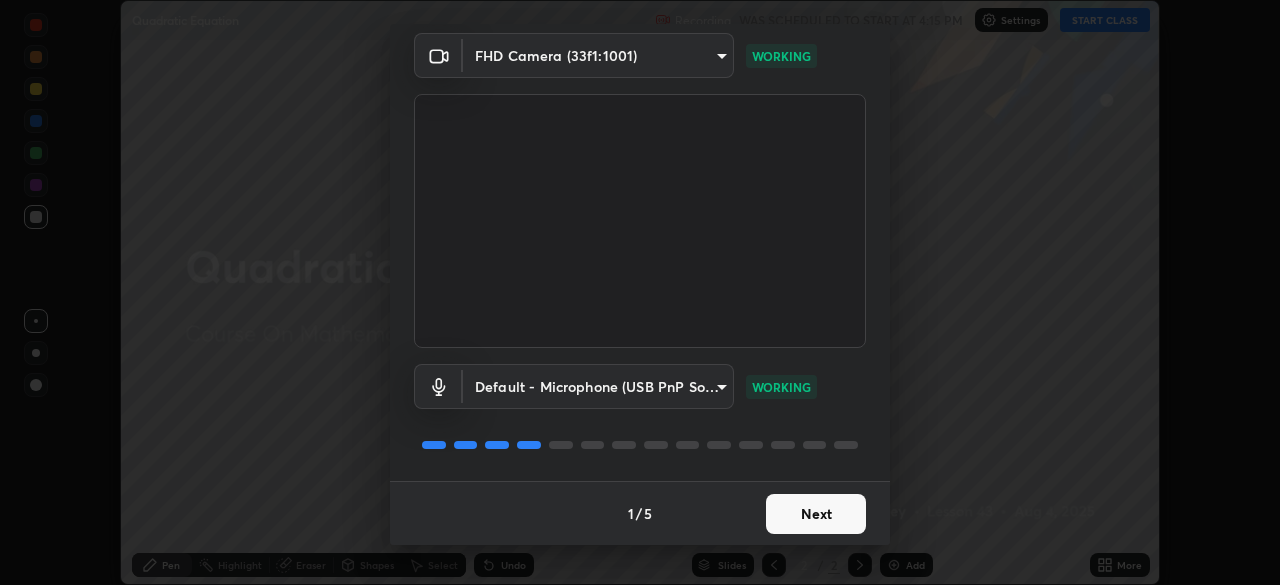 click on "Next" at bounding box center (816, 514) 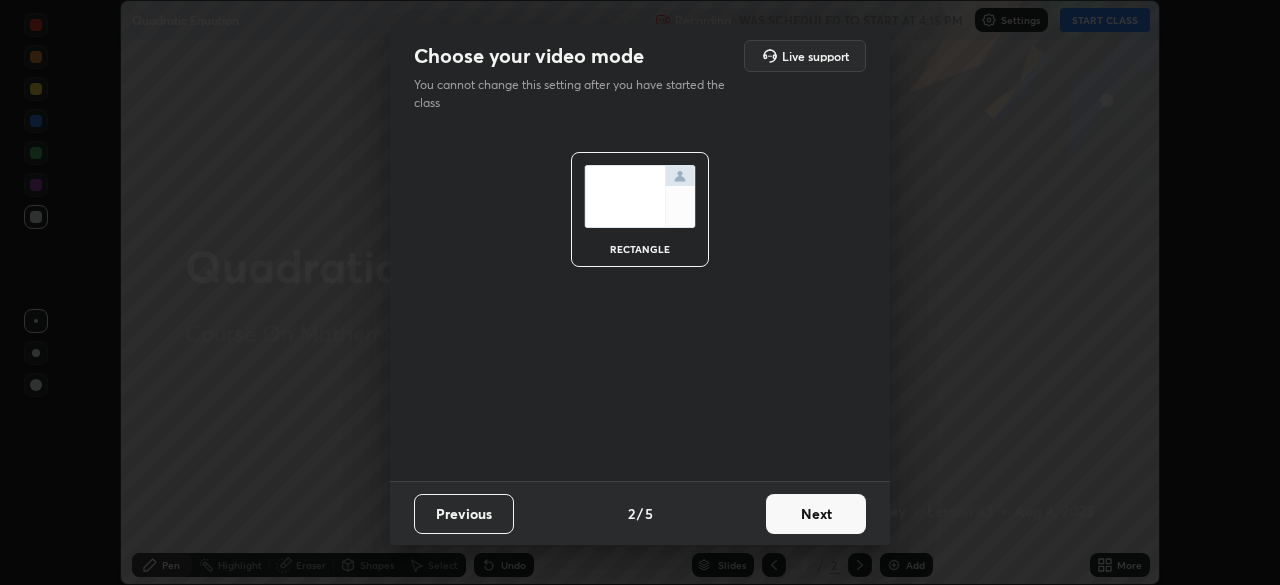 scroll, scrollTop: 0, scrollLeft: 0, axis: both 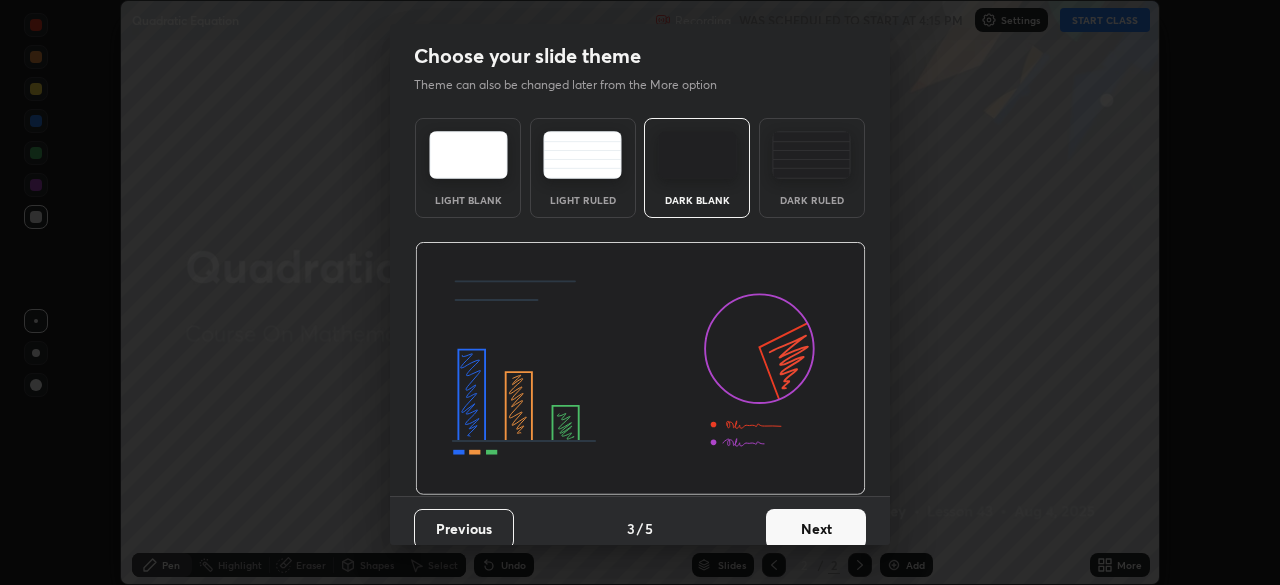 click on "Next" at bounding box center (816, 529) 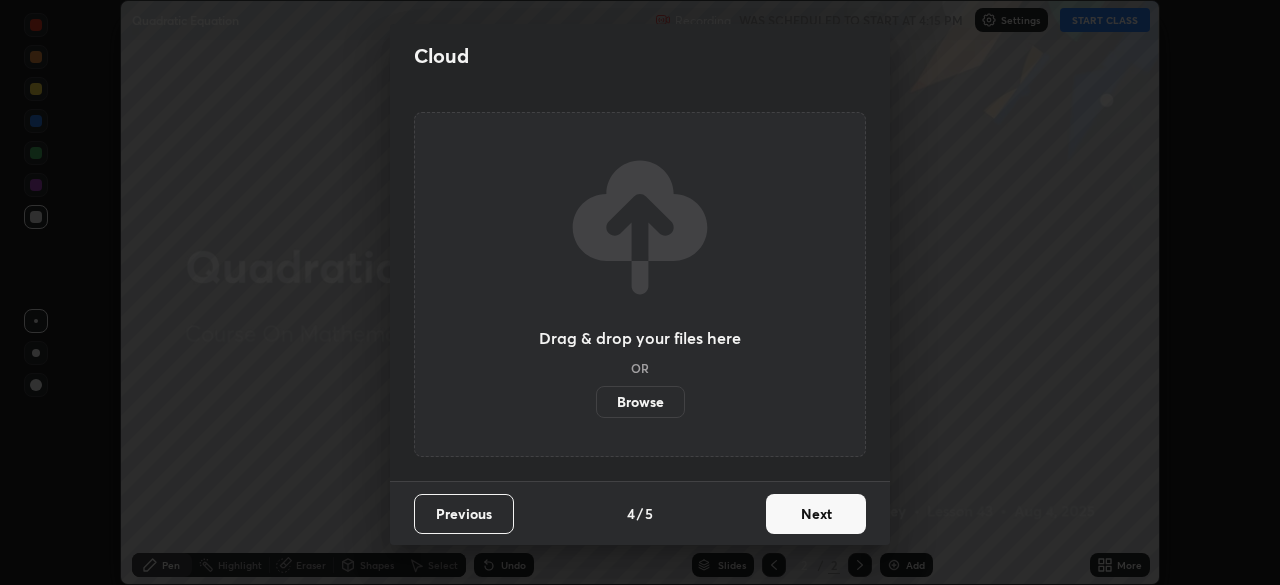 click on "Next" at bounding box center (816, 514) 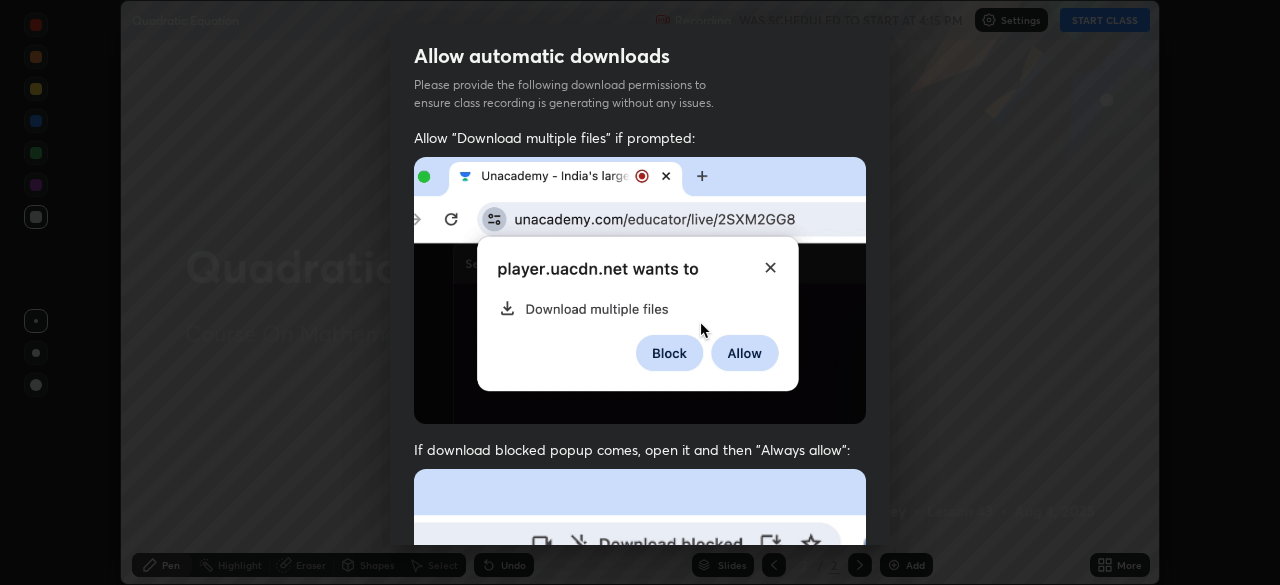 click on "Previous 5 / 5 Done" at bounding box center [640, 1002] 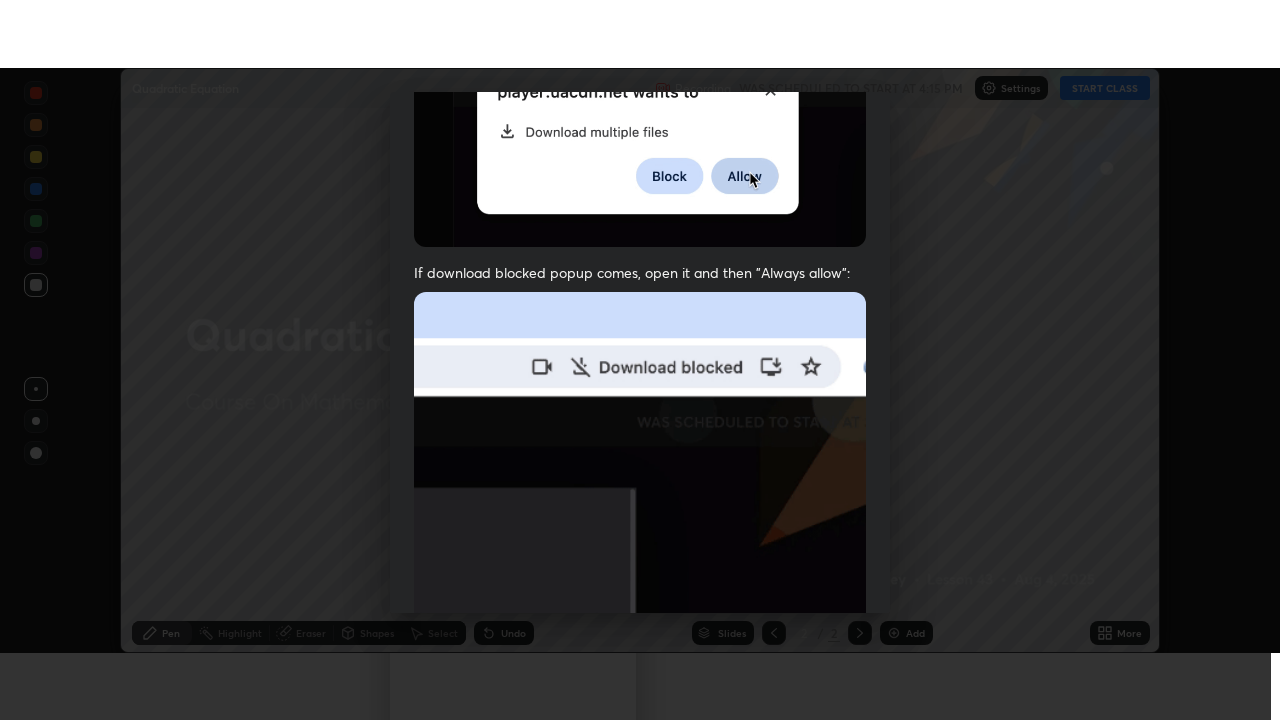 scroll, scrollTop: 479, scrollLeft: 0, axis: vertical 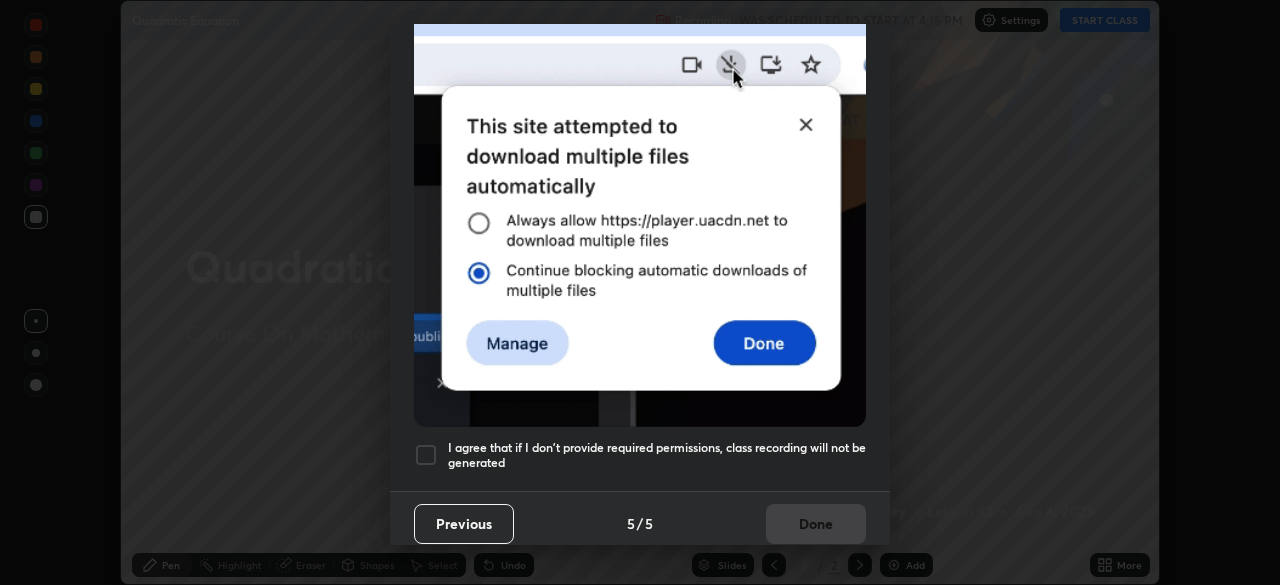 click at bounding box center [426, 455] 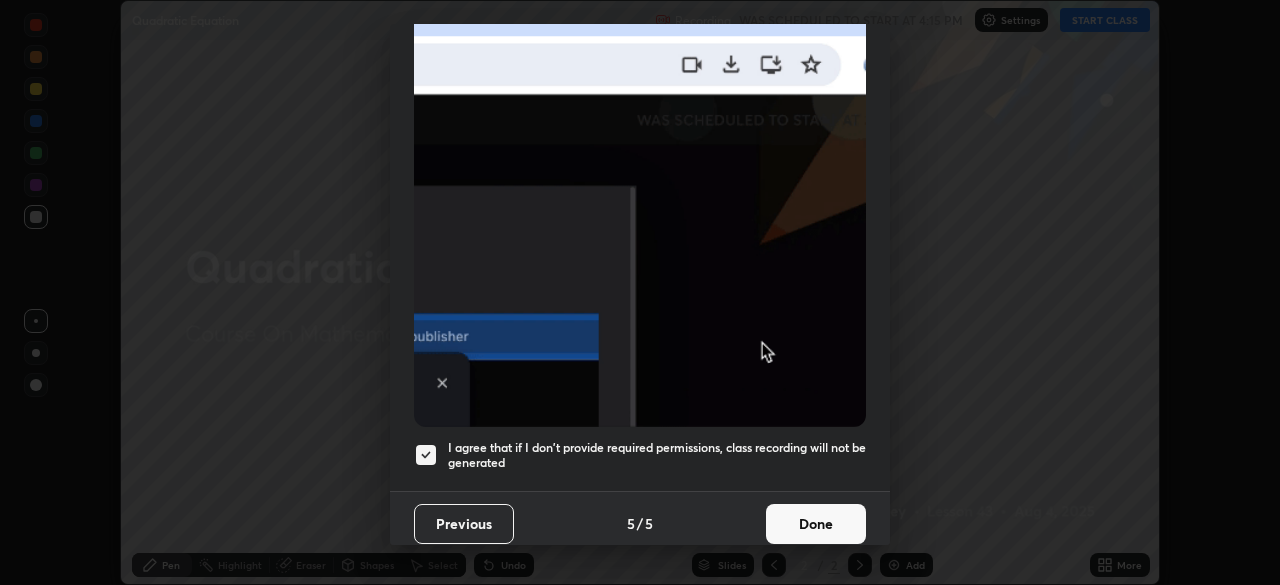 click on "Done" at bounding box center [816, 524] 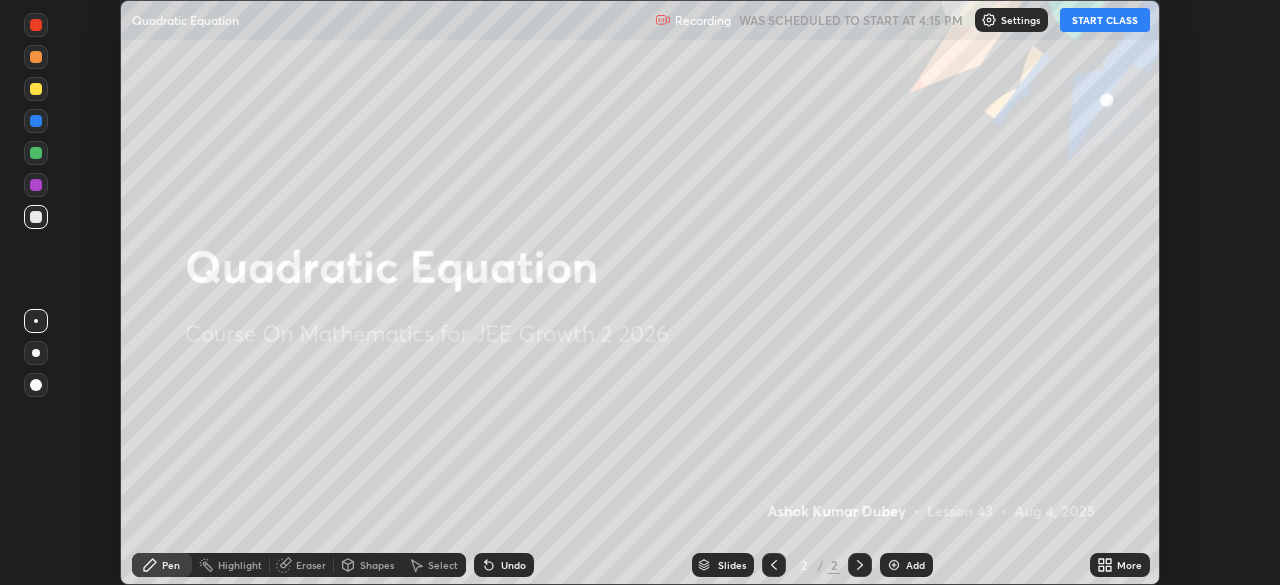 click on "START CLASS" at bounding box center (1105, 20) 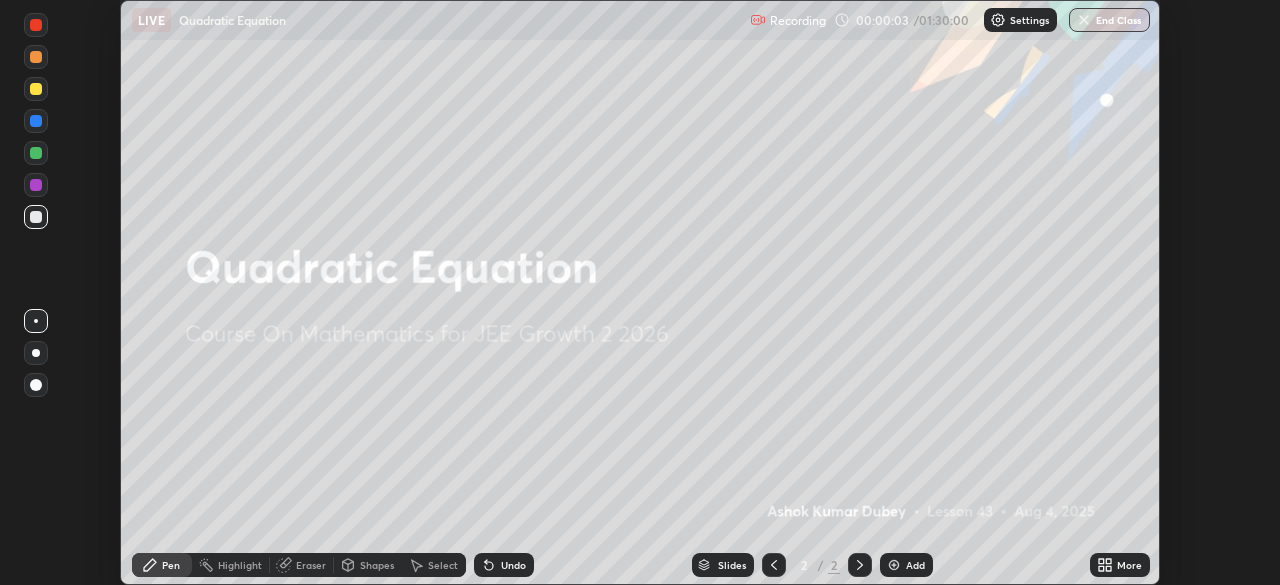 click on "More" at bounding box center [1129, 565] 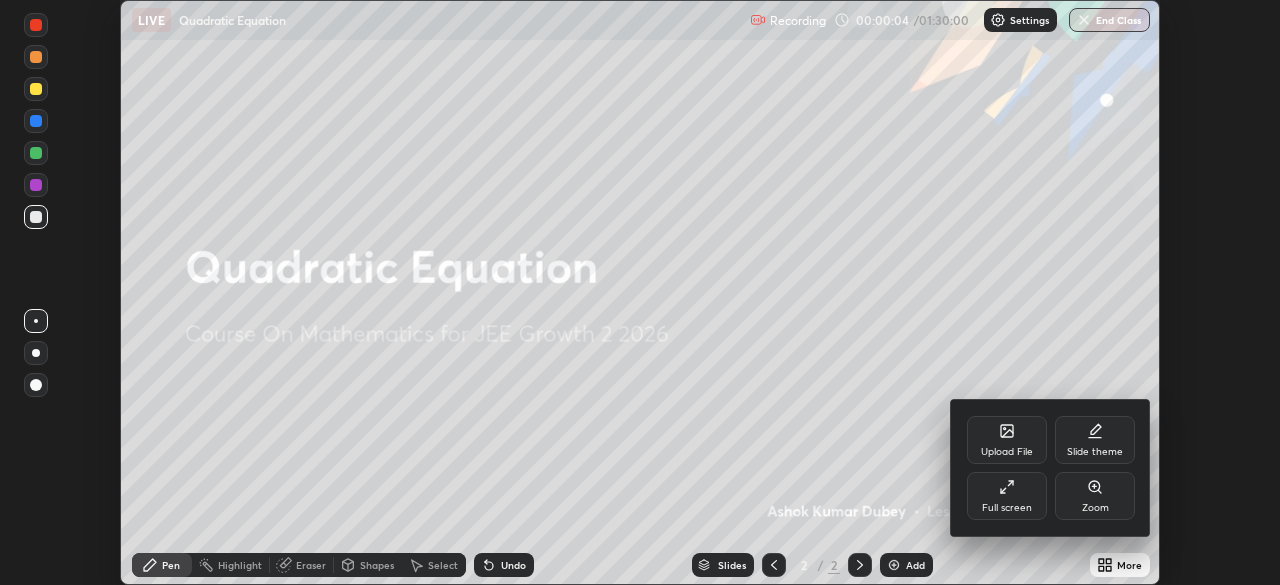 click on "Full screen" at bounding box center [1007, 496] 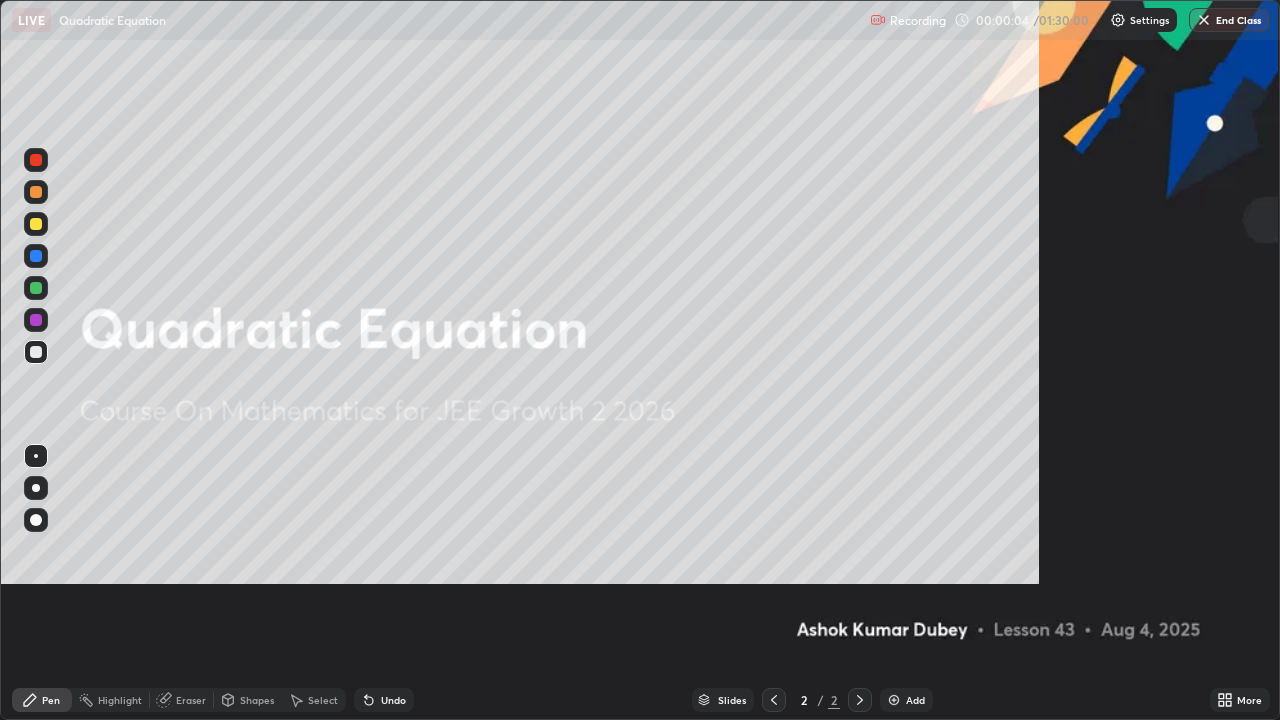 scroll, scrollTop: 99280, scrollLeft: 98720, axis: both 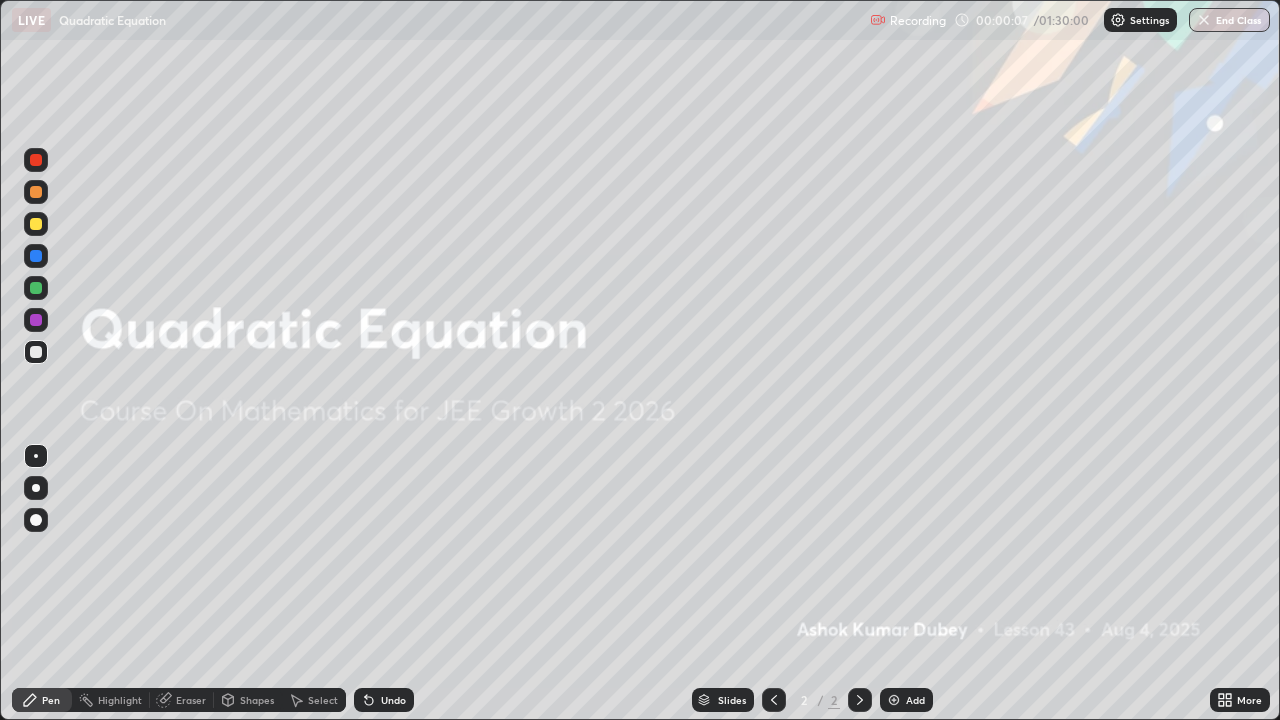 click at bounding box center [894, 700] 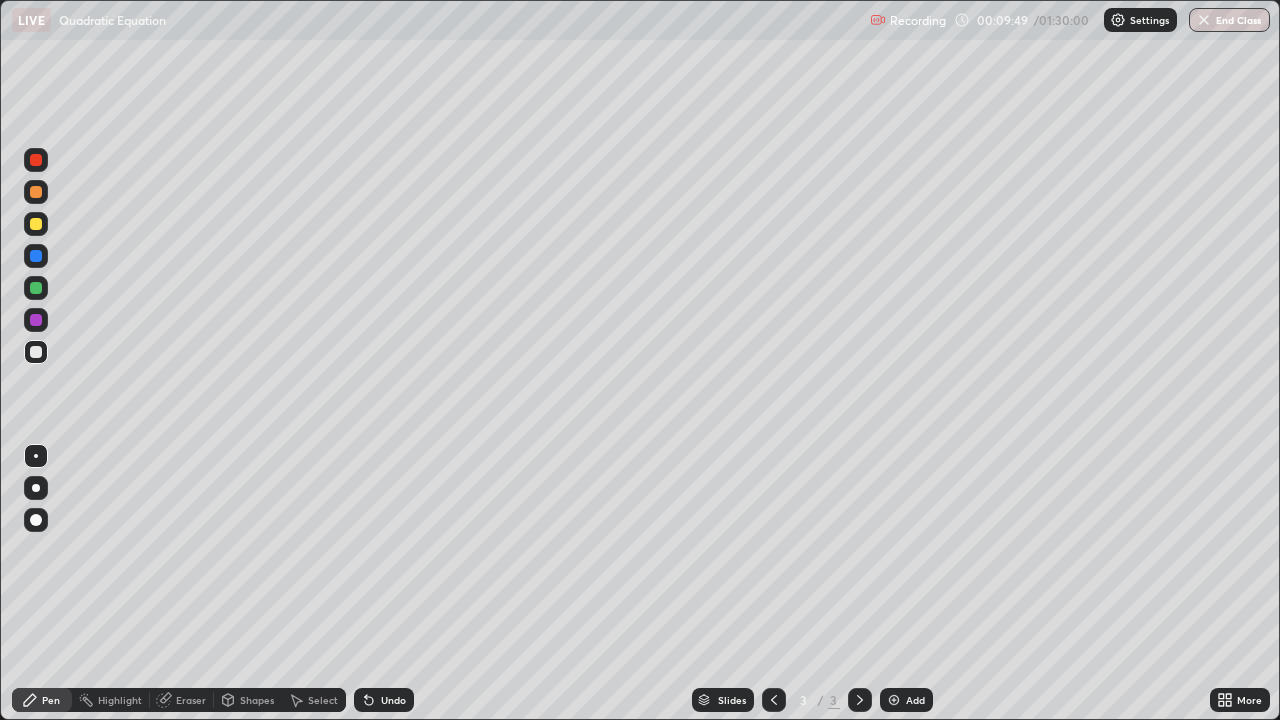 click 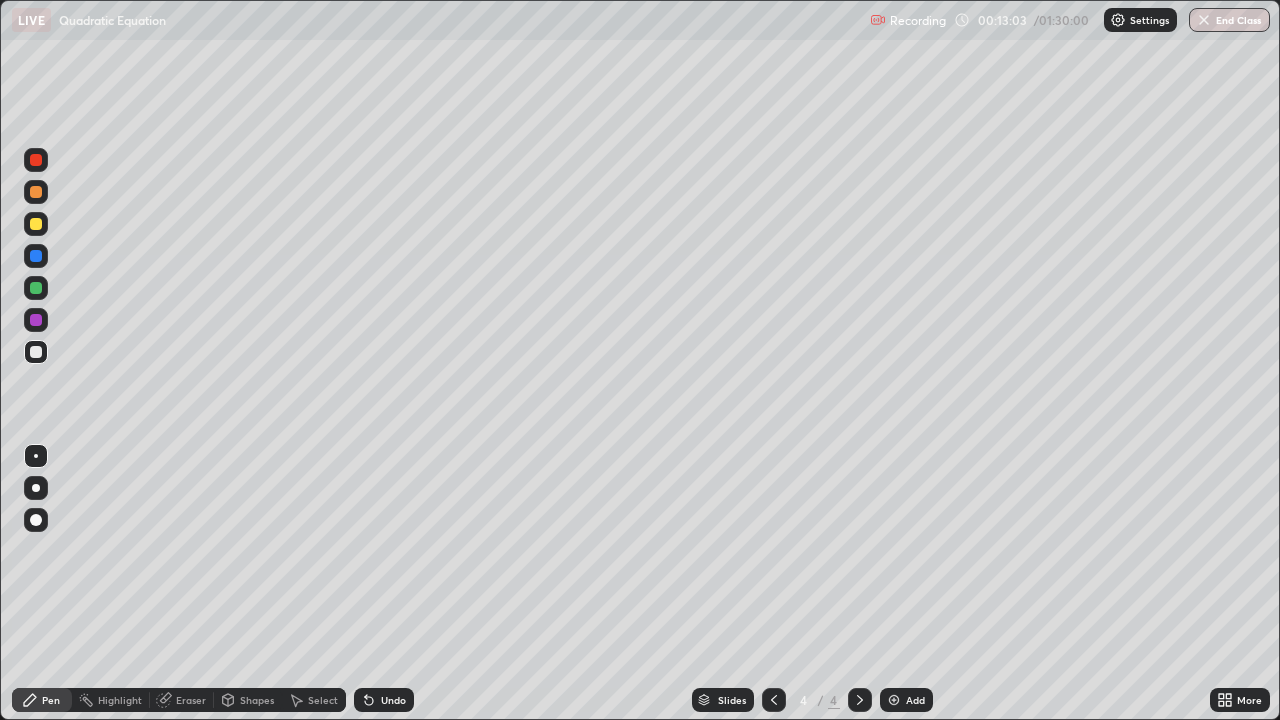click at bounding box center [860, 700] 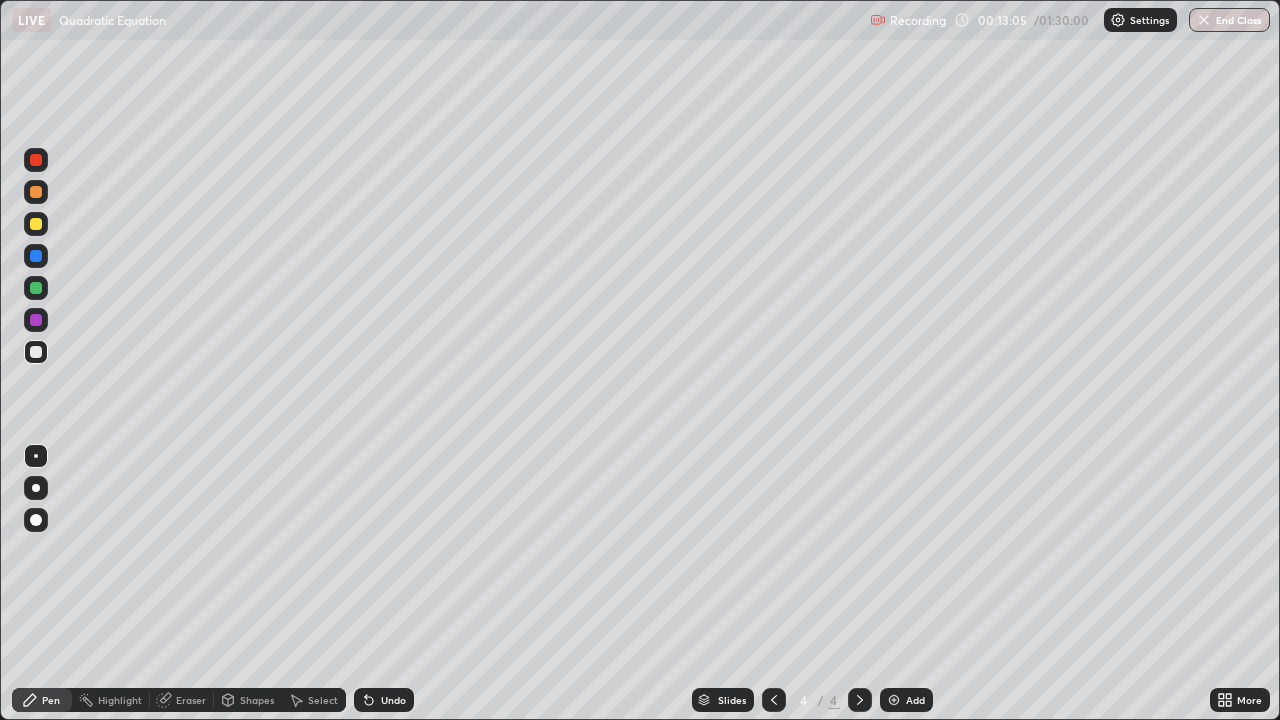 click at bounding box center (894, 700) 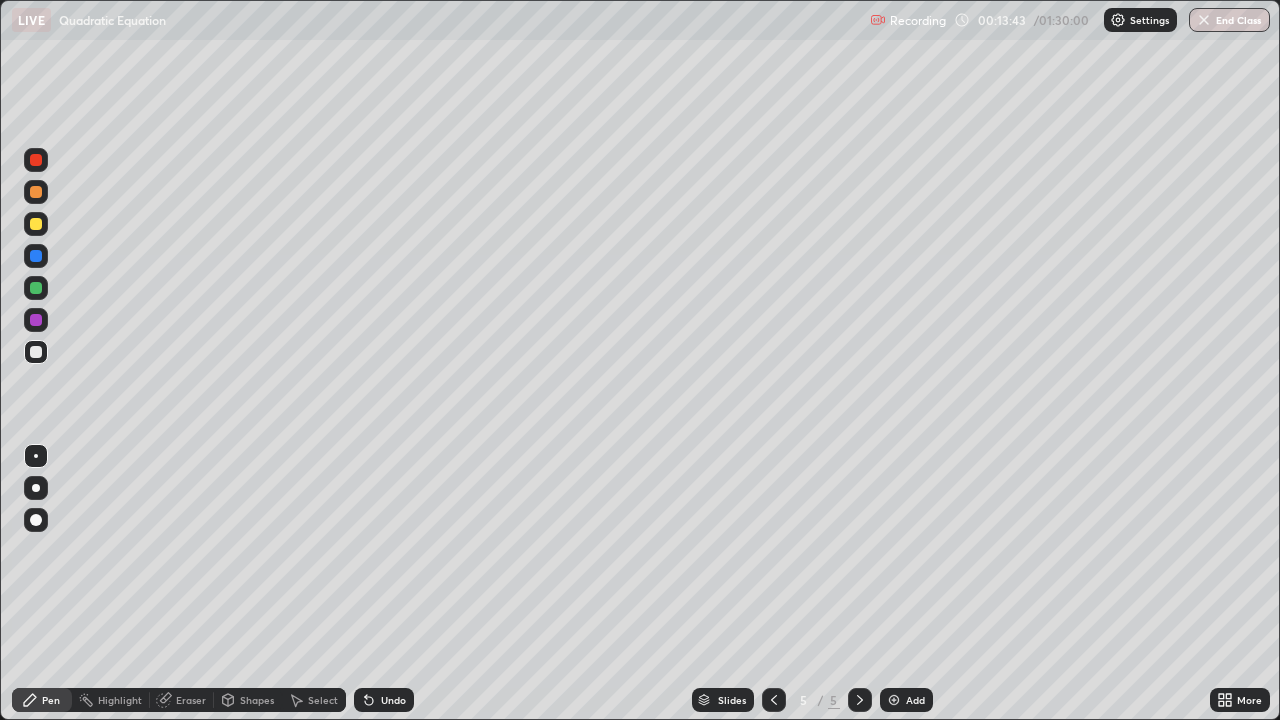 click on "Eraser" at bounding box center (191, 700) 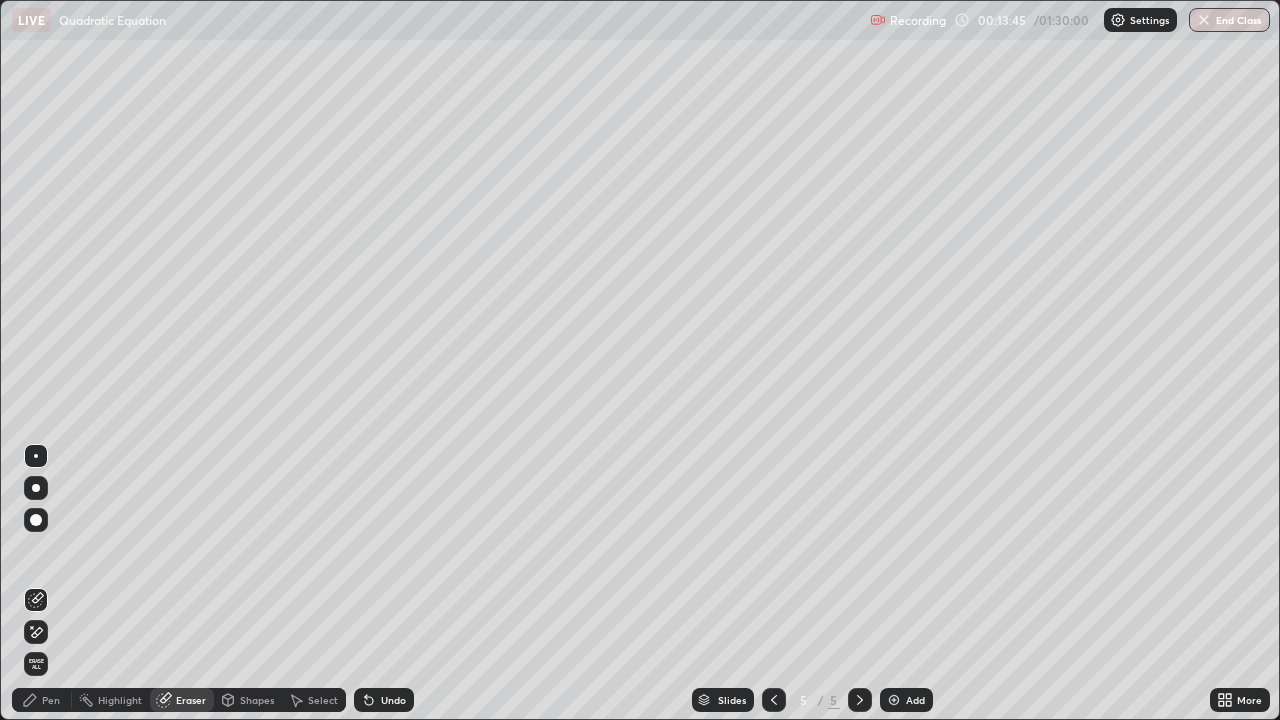 click on "Pen" at bounding box center (51, 700) 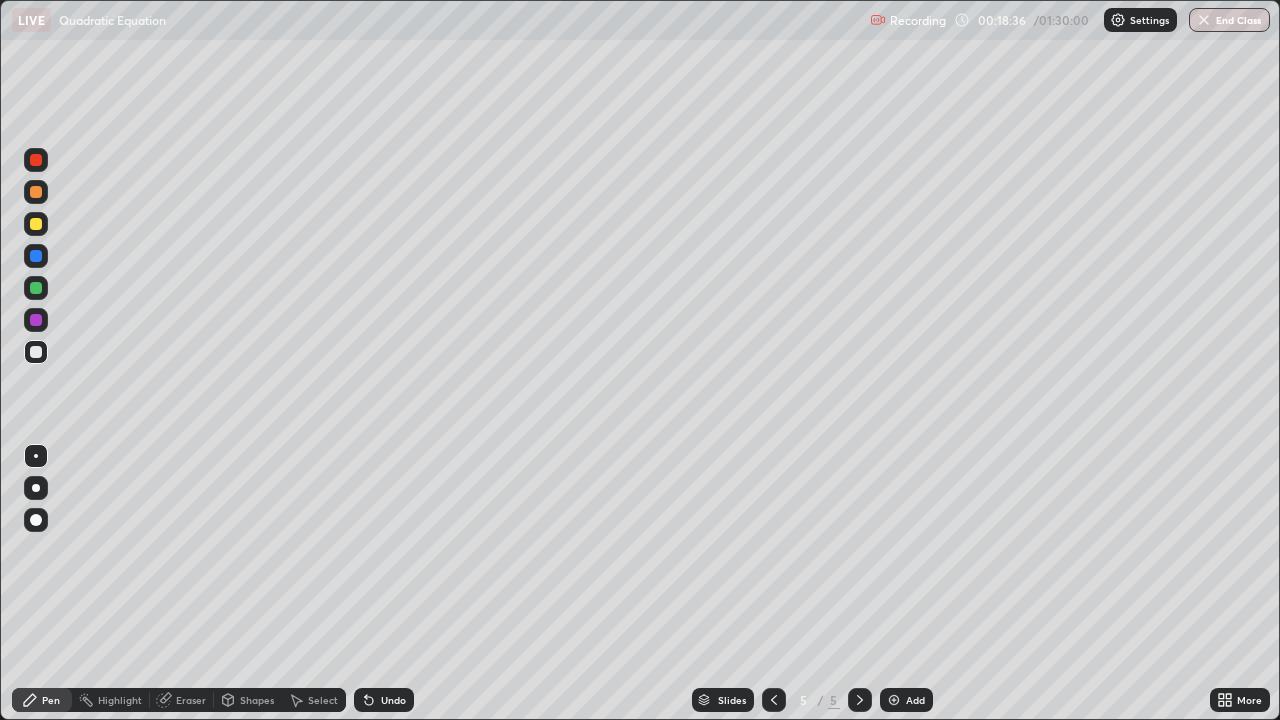 click 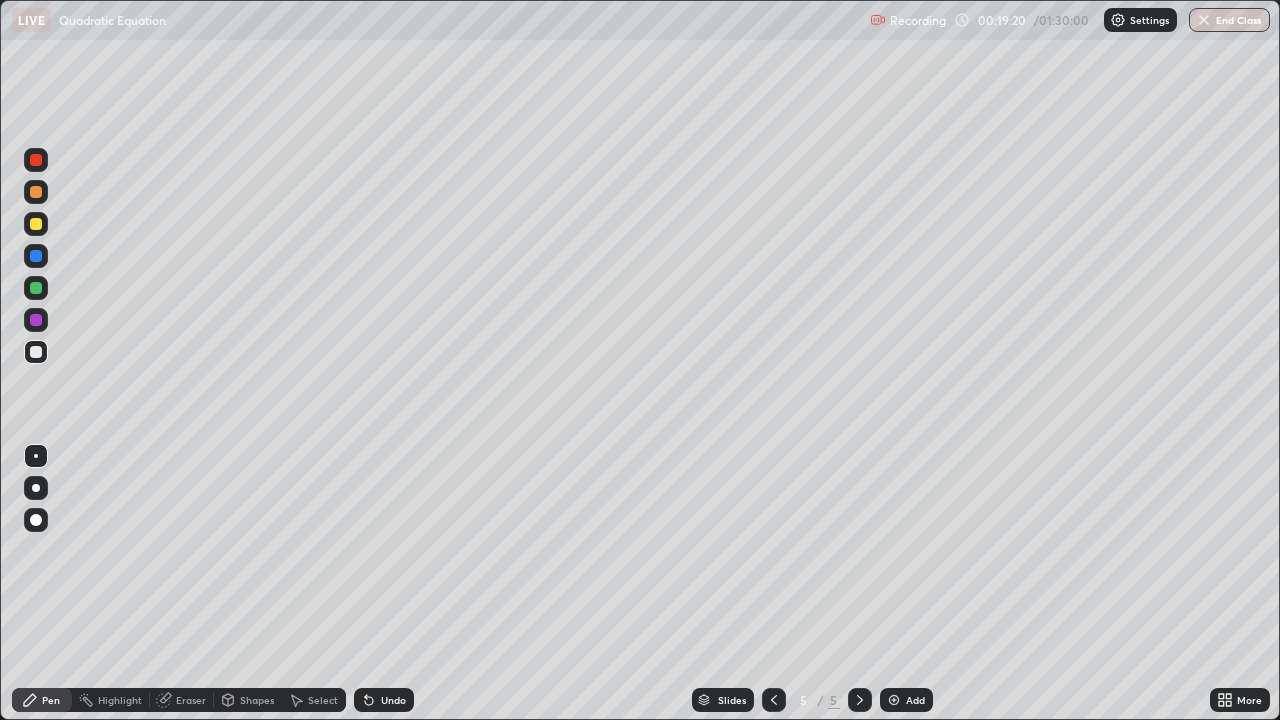 click 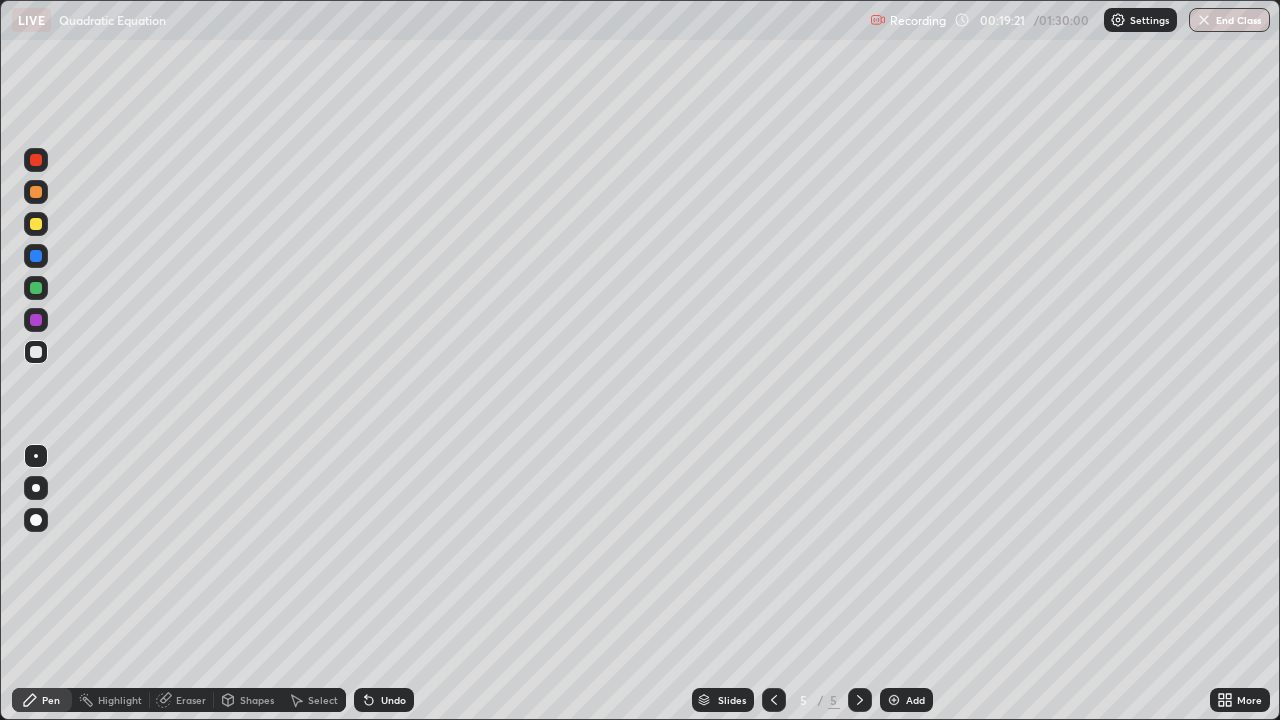 click at bounding box center [894, 700] 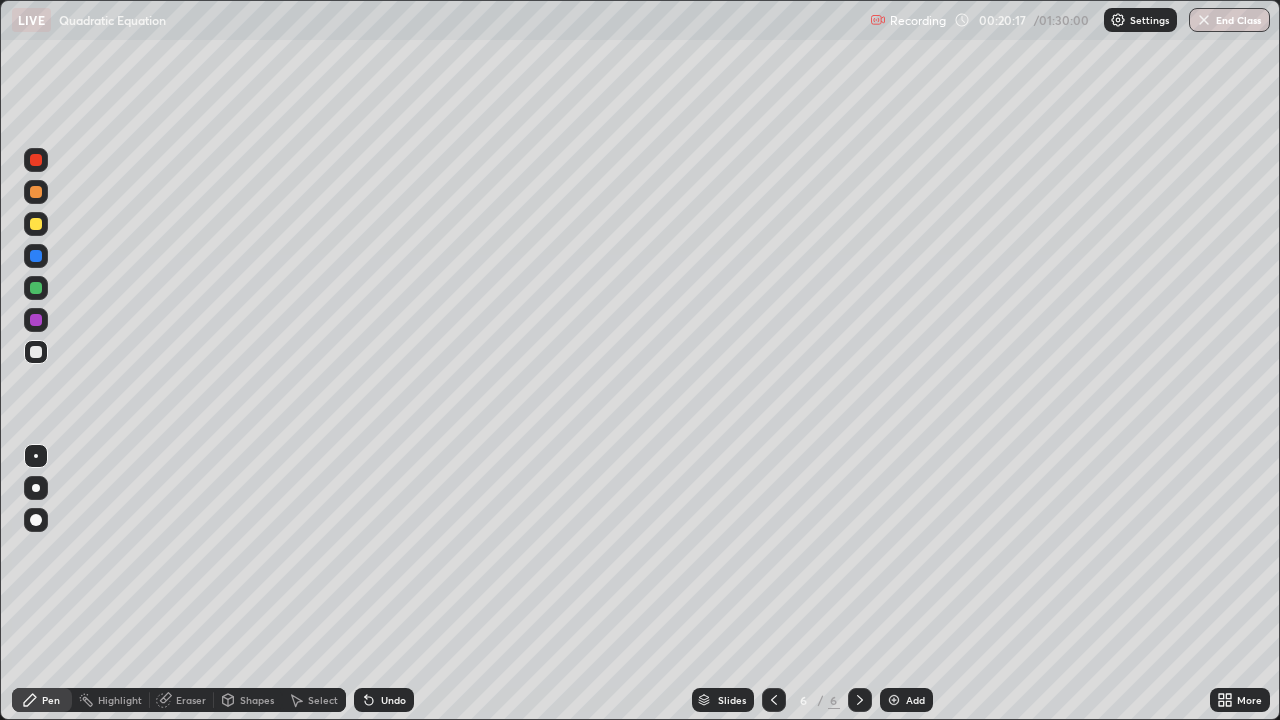 click on "Eraser" at bounding box center (191, 700) 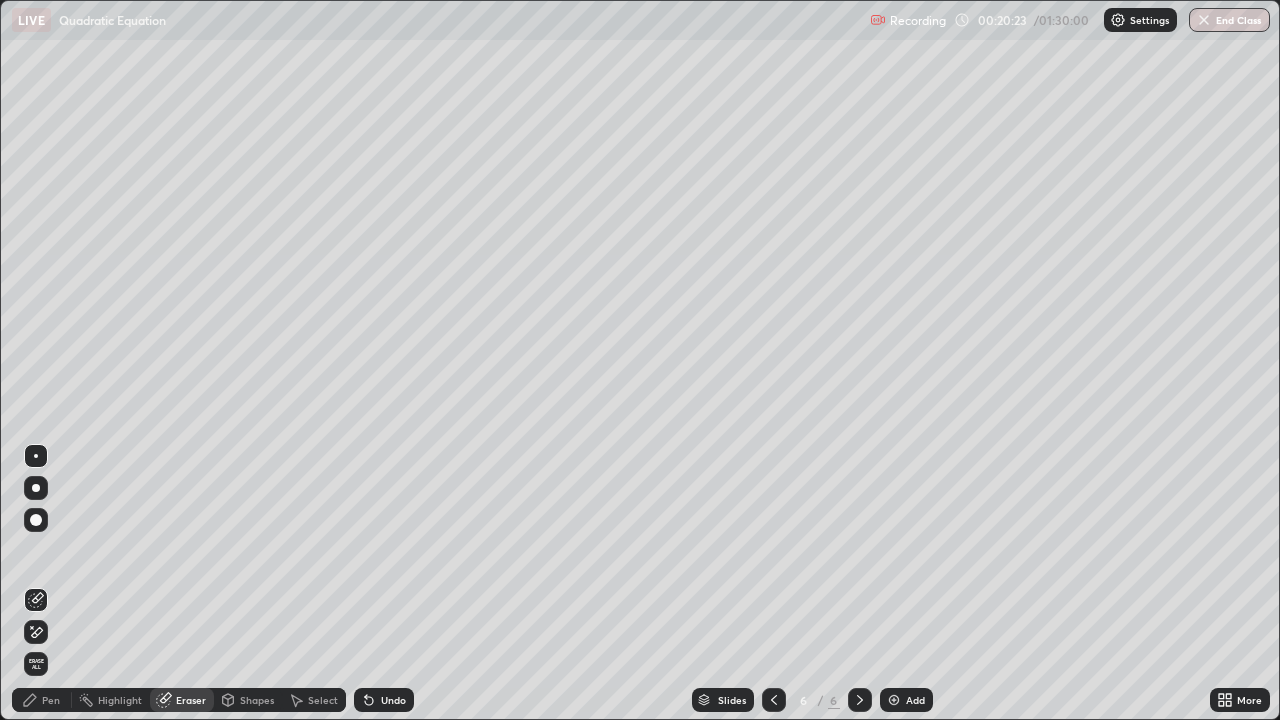 click on "Pen" at bounding box center [42, 700] 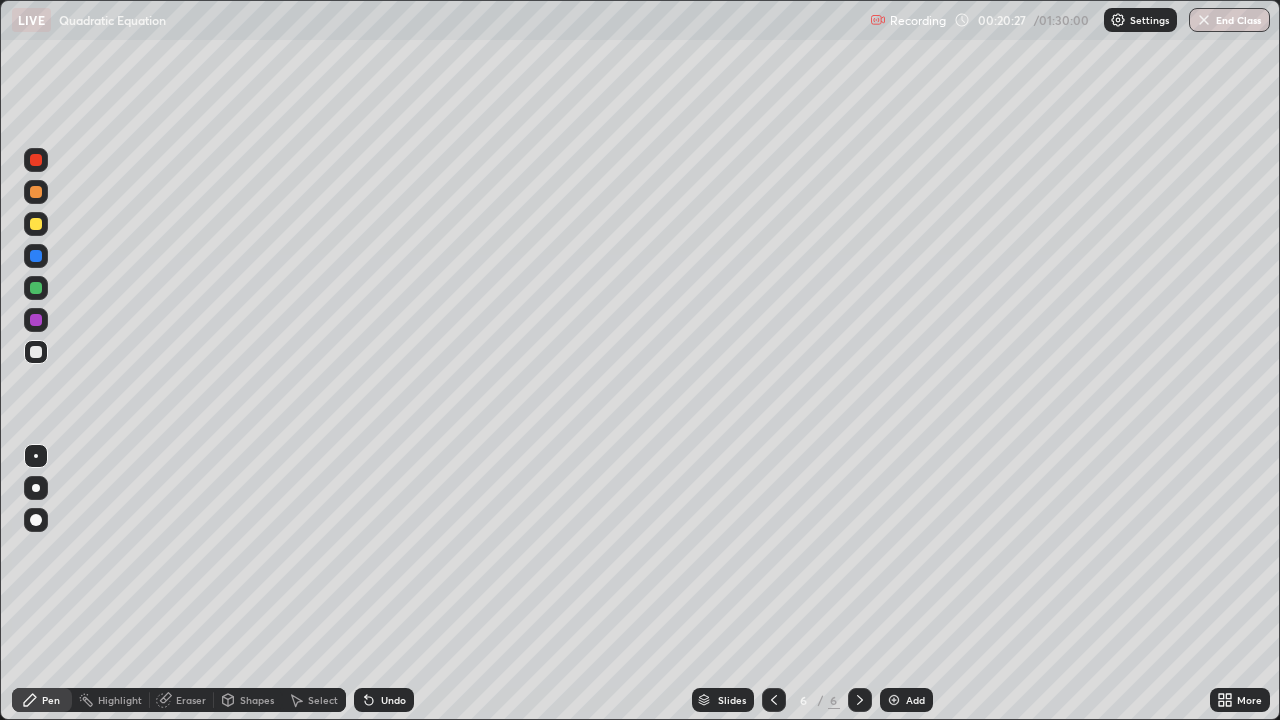click at bounding box center [36, 224] 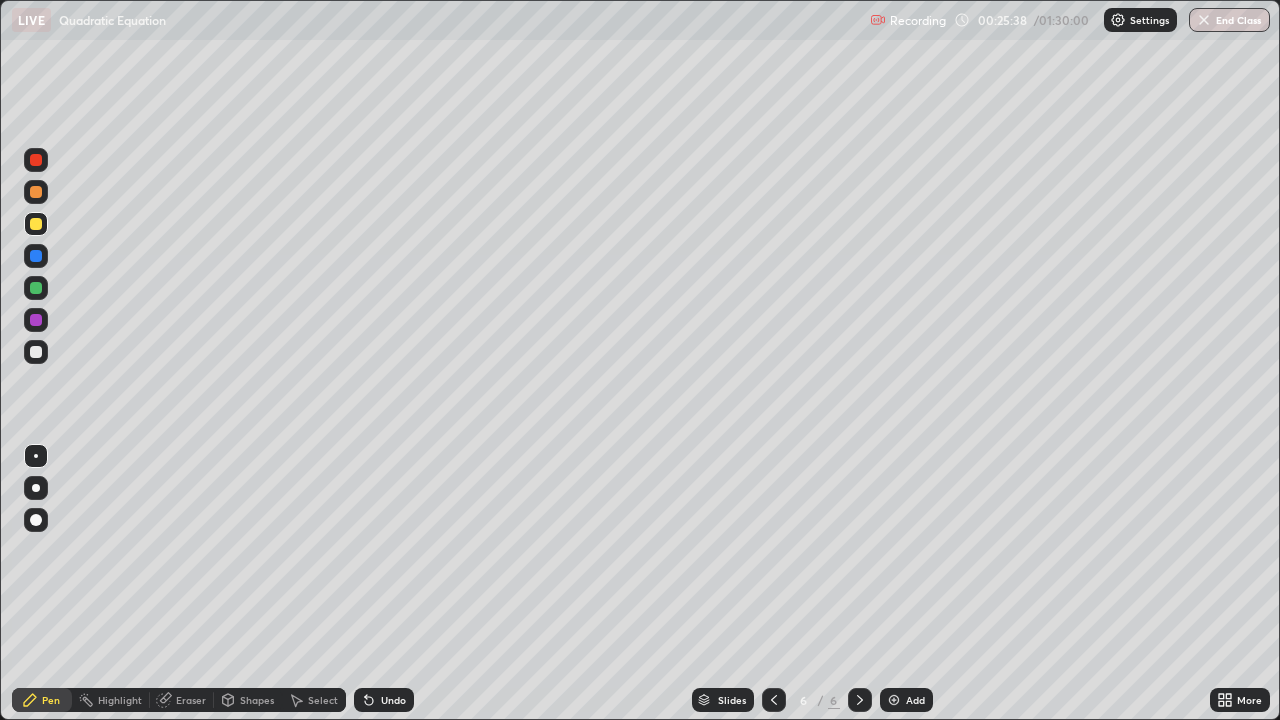 click 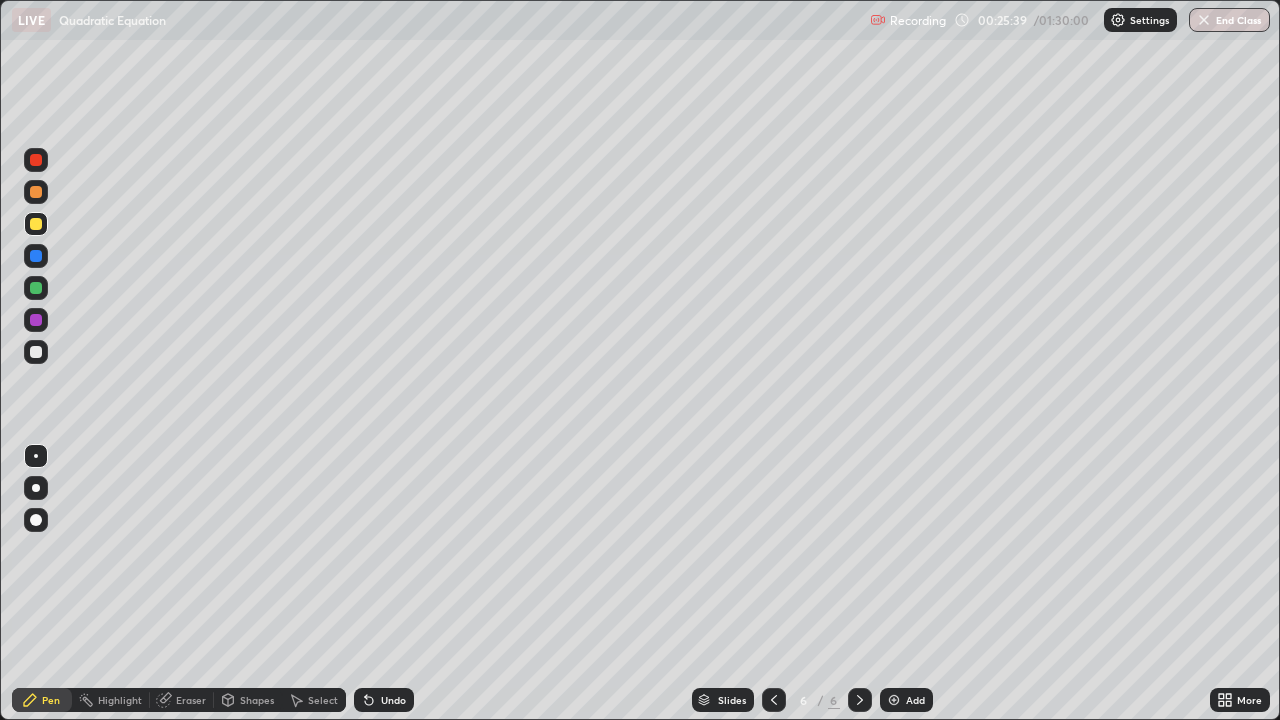 click at bounding box center [894, 700] 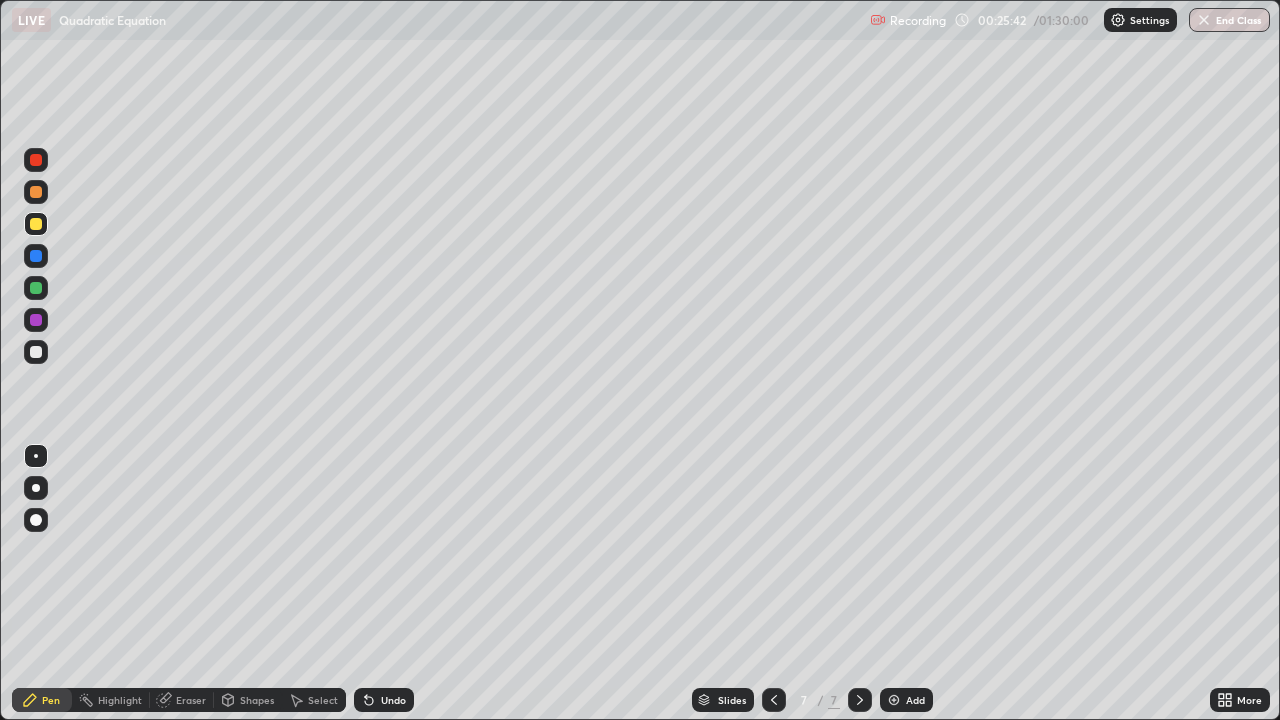 click at bounding box center (36, 352) 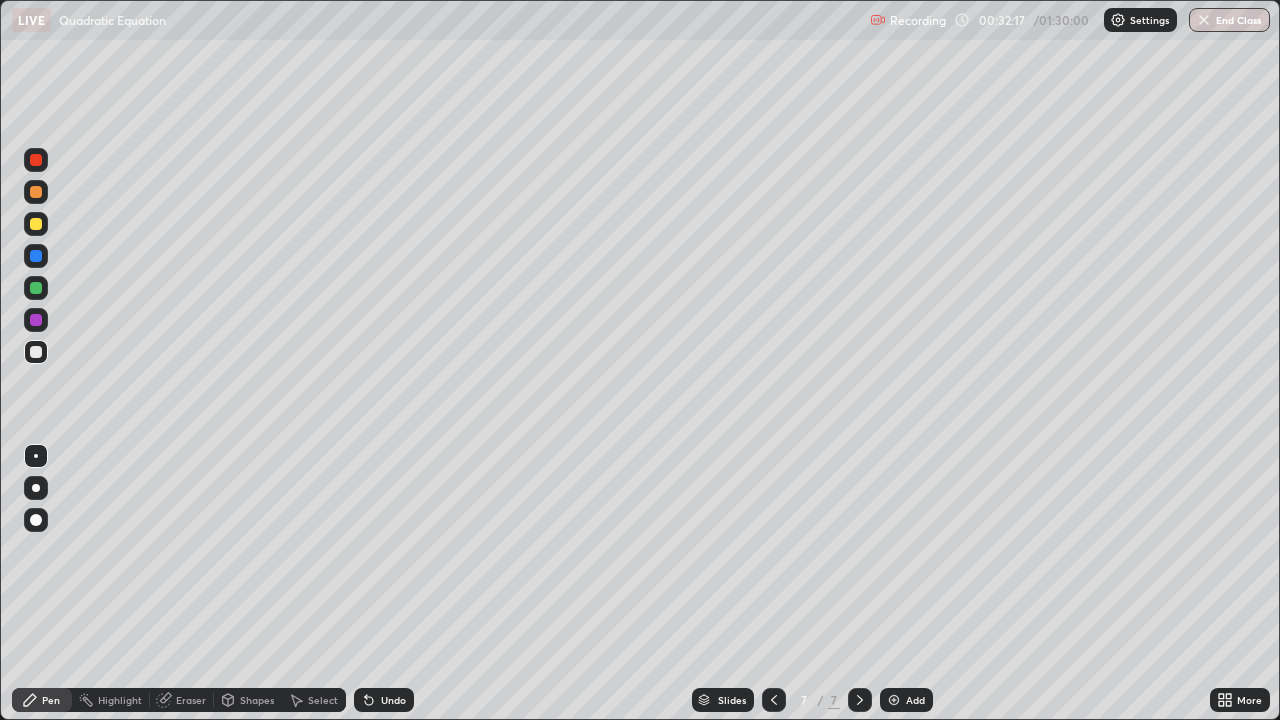click on "Eraser" at bounding box center (191, 700) 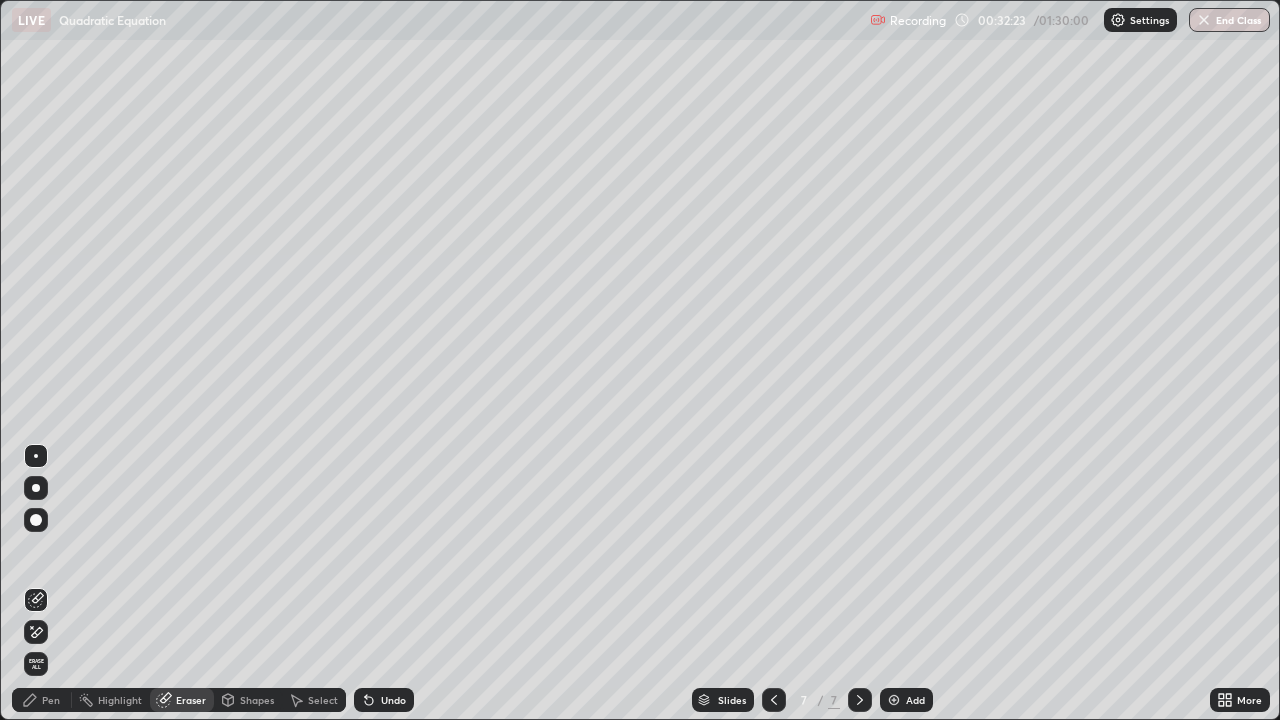 click on "Pen" at bounding box center [51, 700] 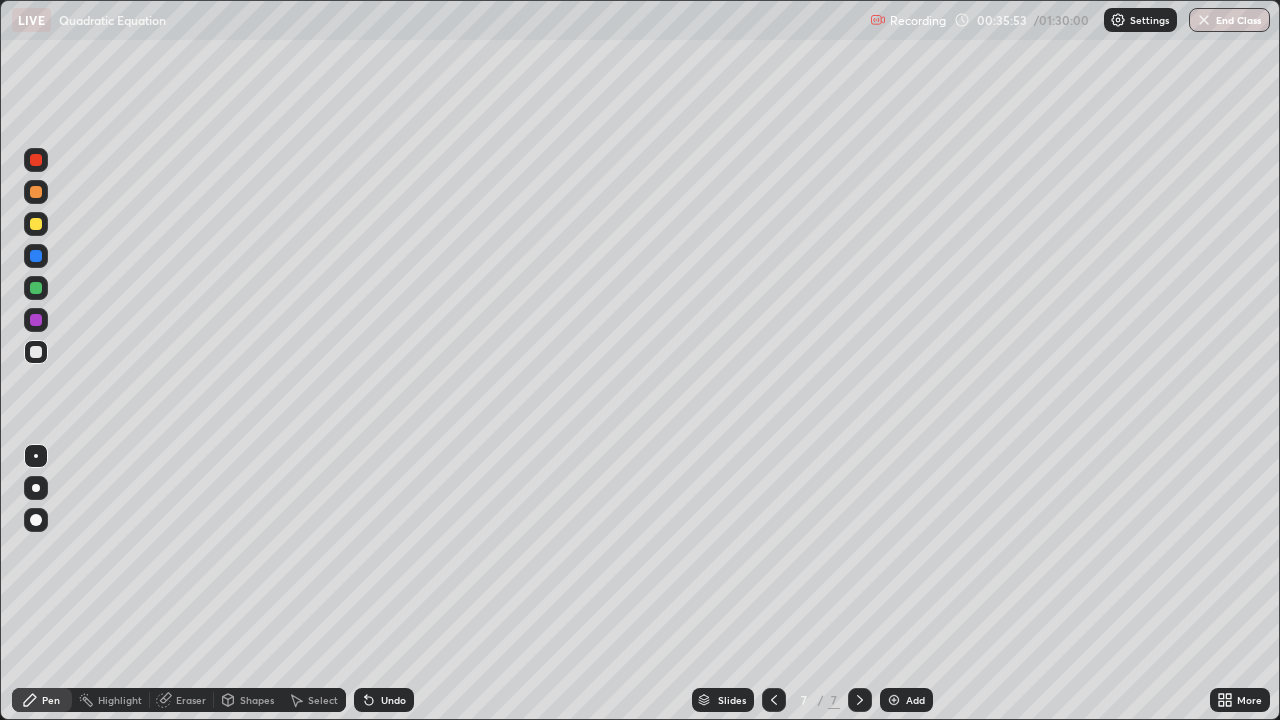 click 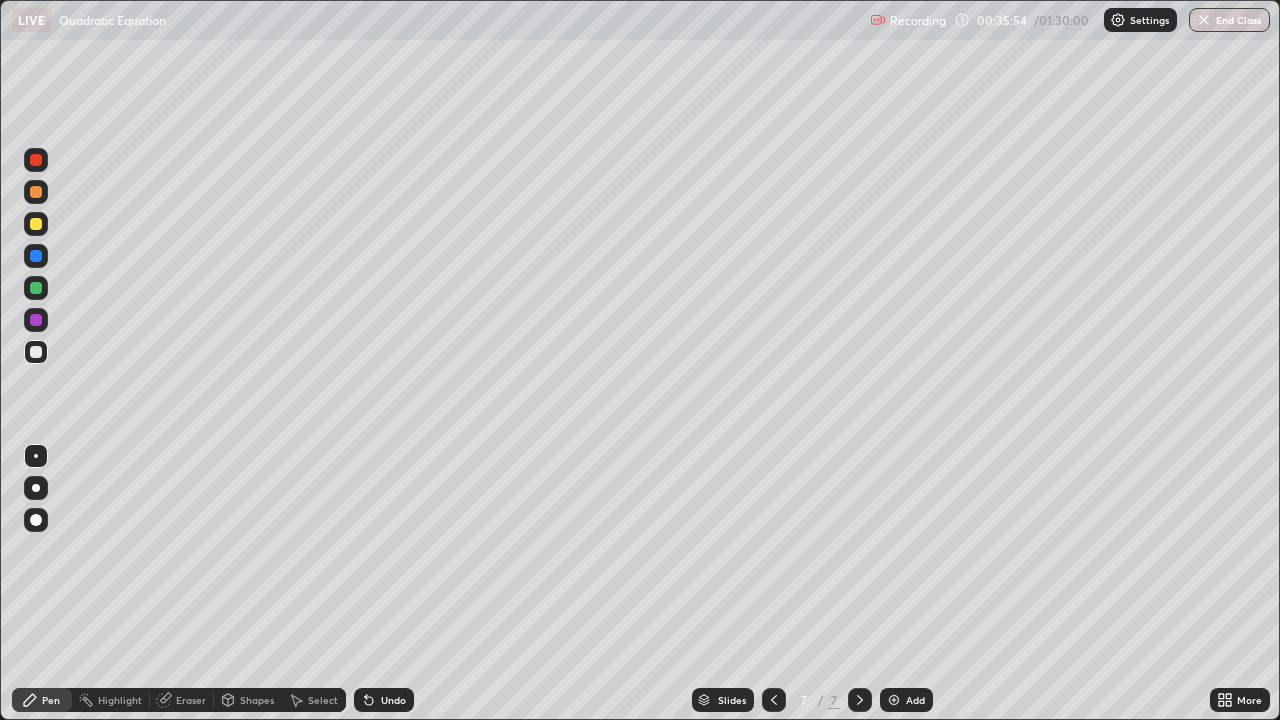 click at bounding box center [894, 700] 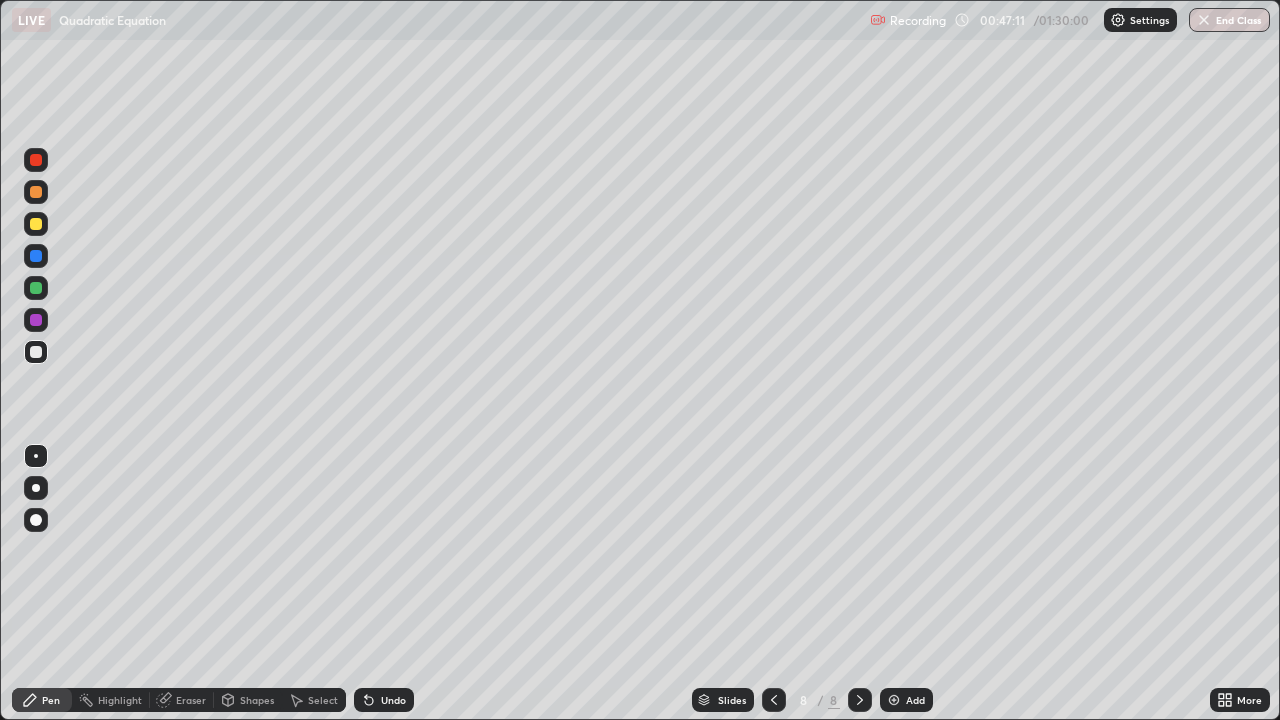 click 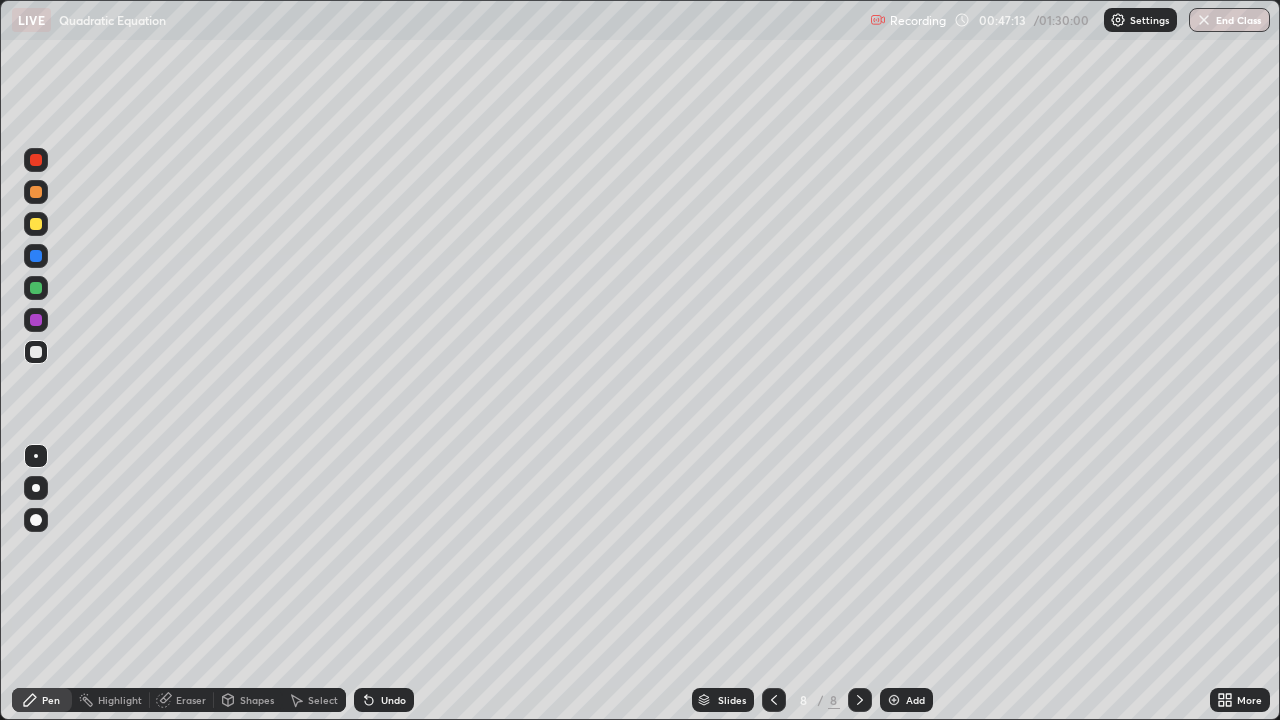 click at bounding box center (894, 700) 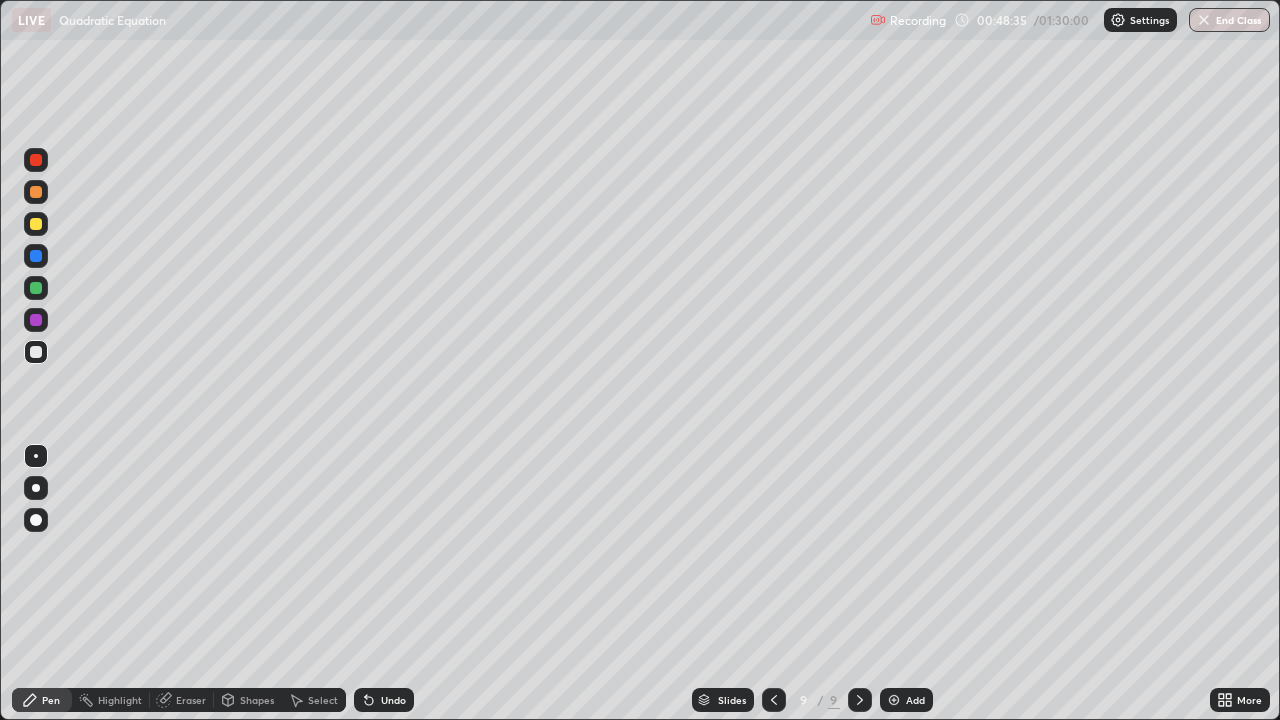 click at bounding box center [36, 224] 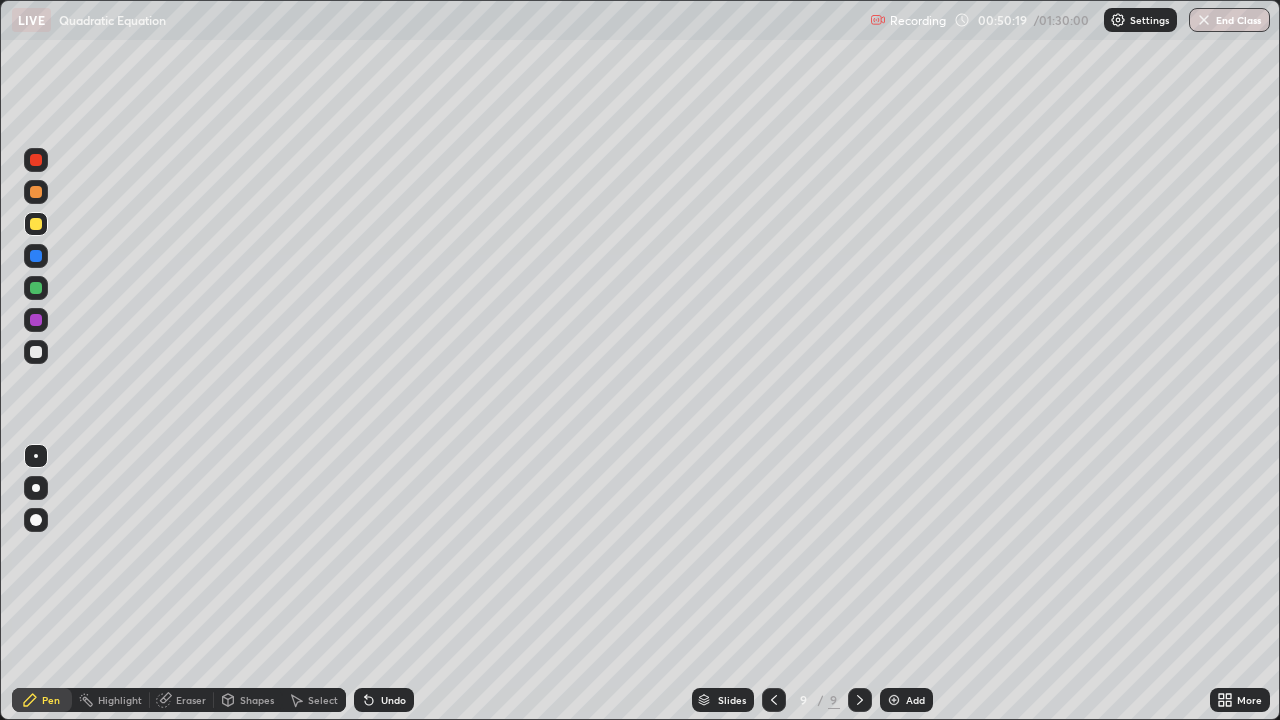 click 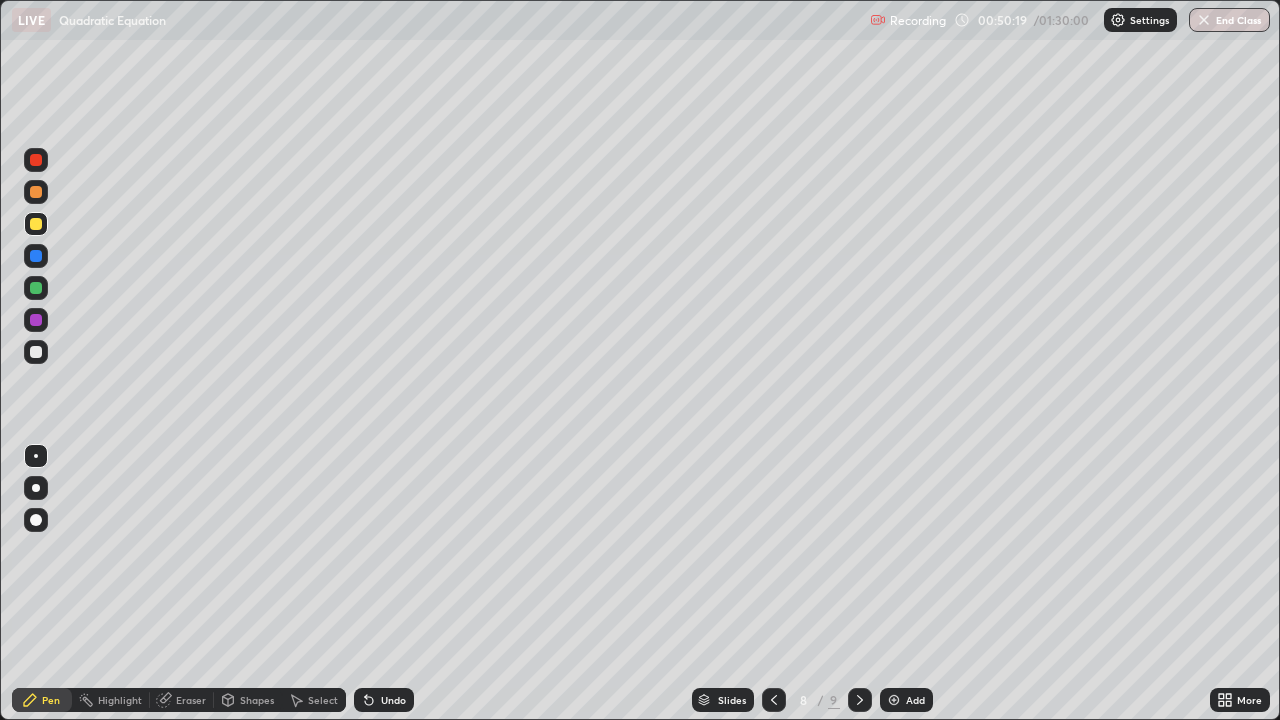 click 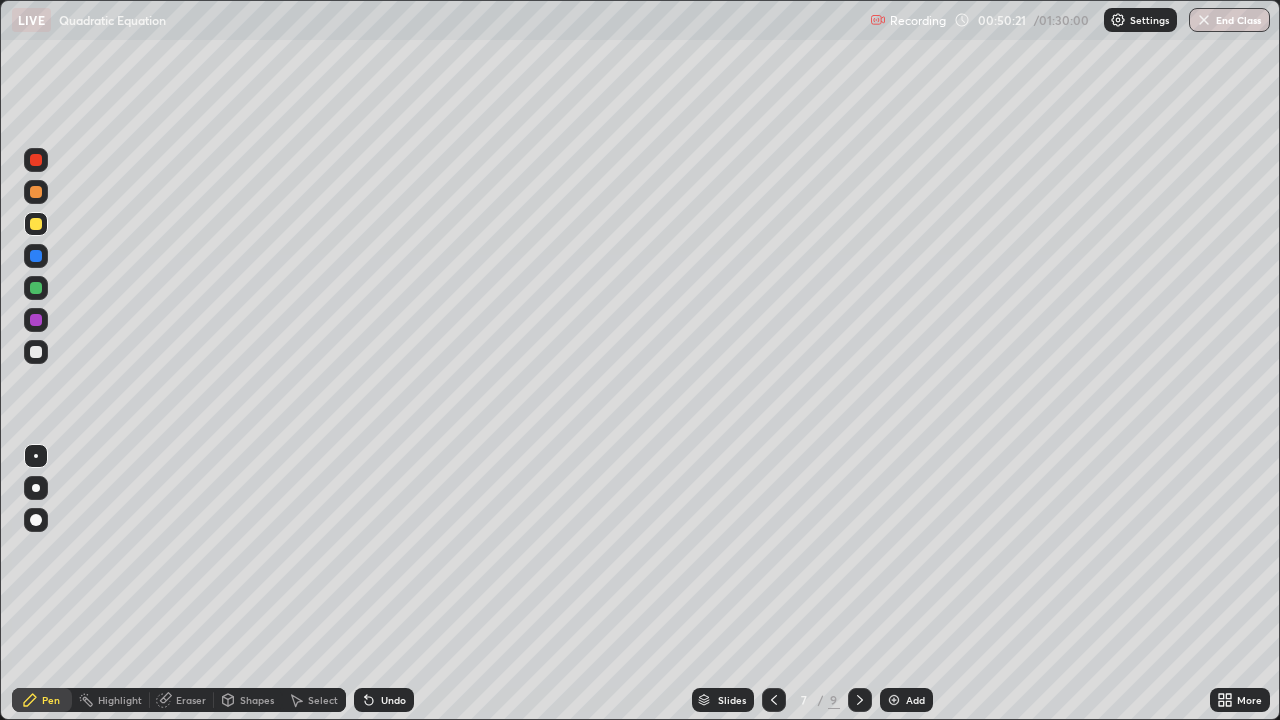 click 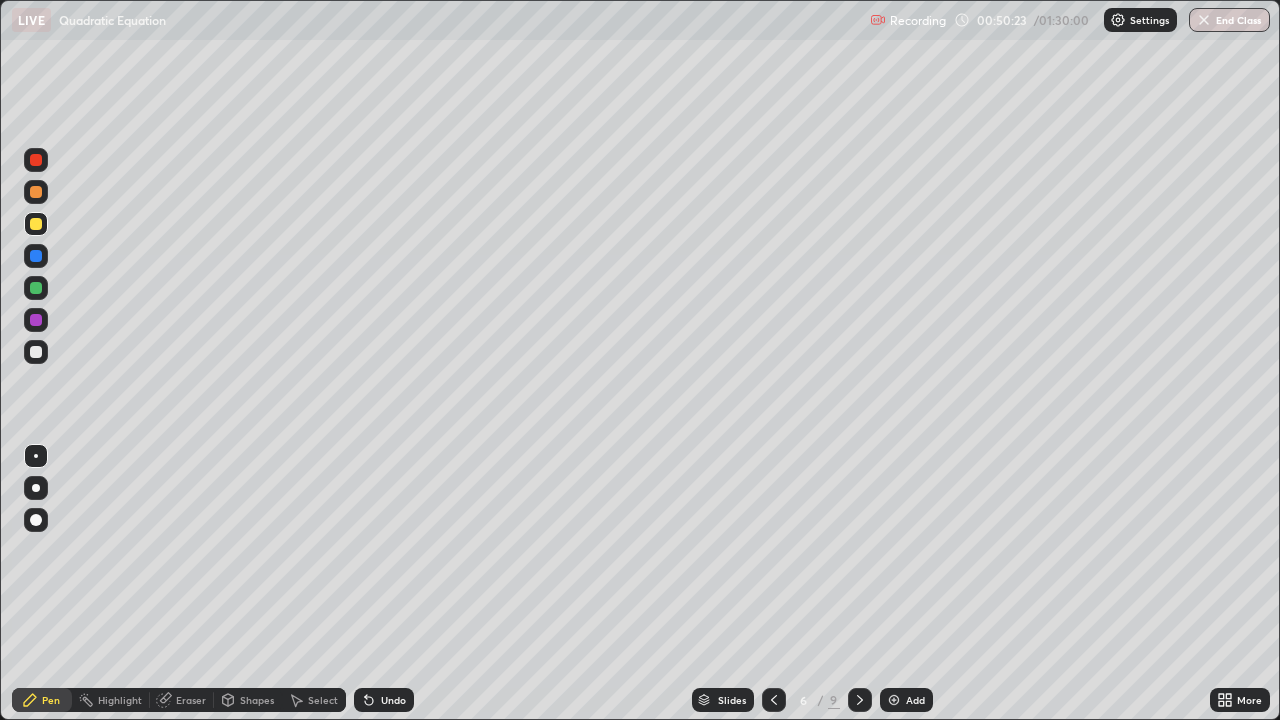 click 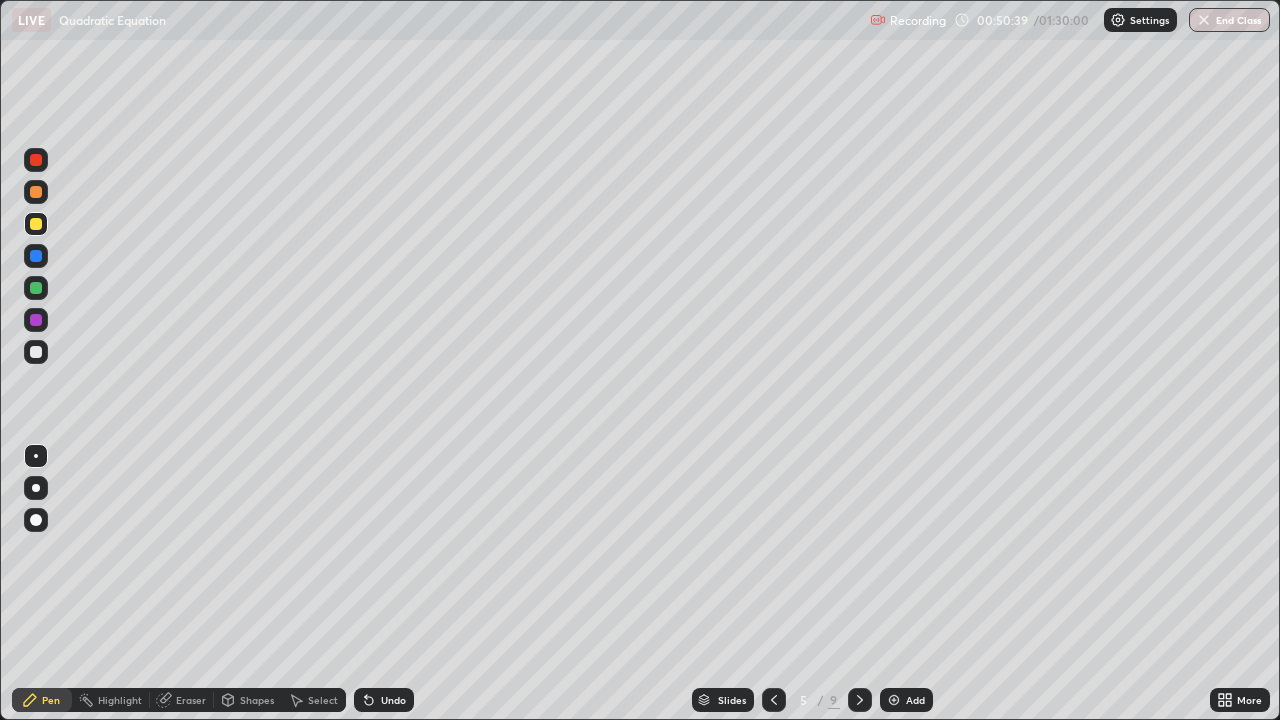 click 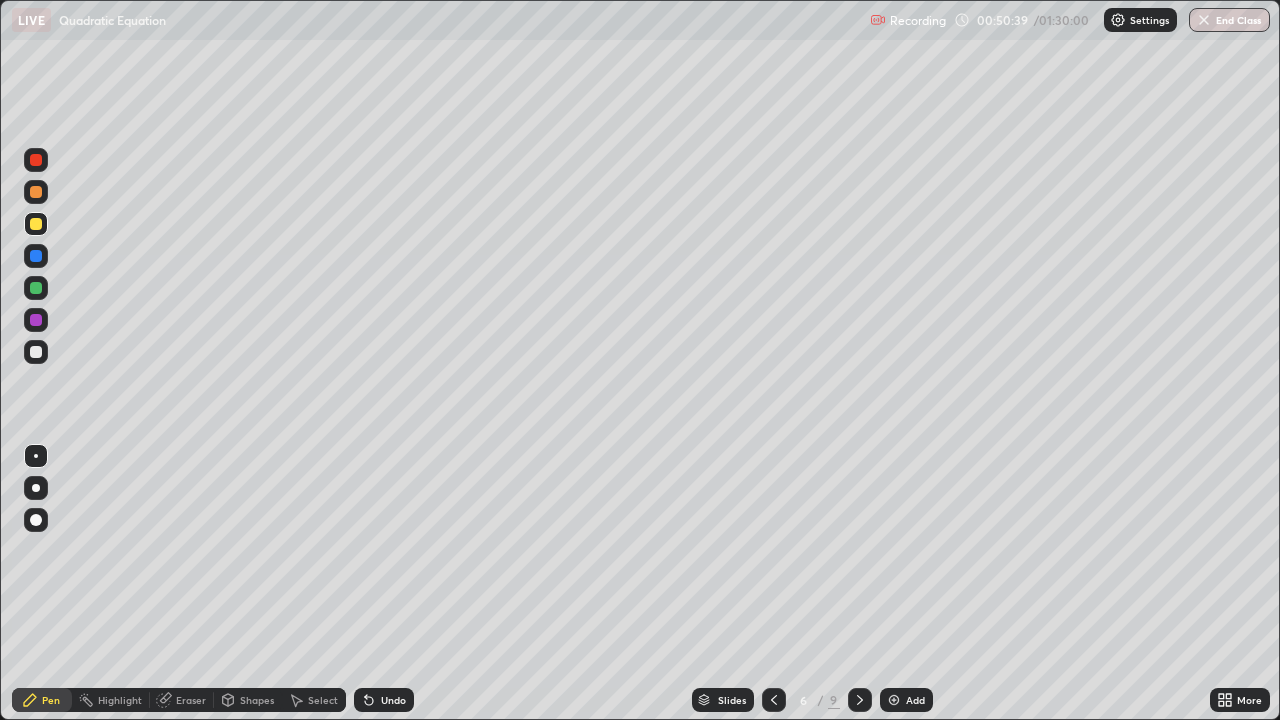 click 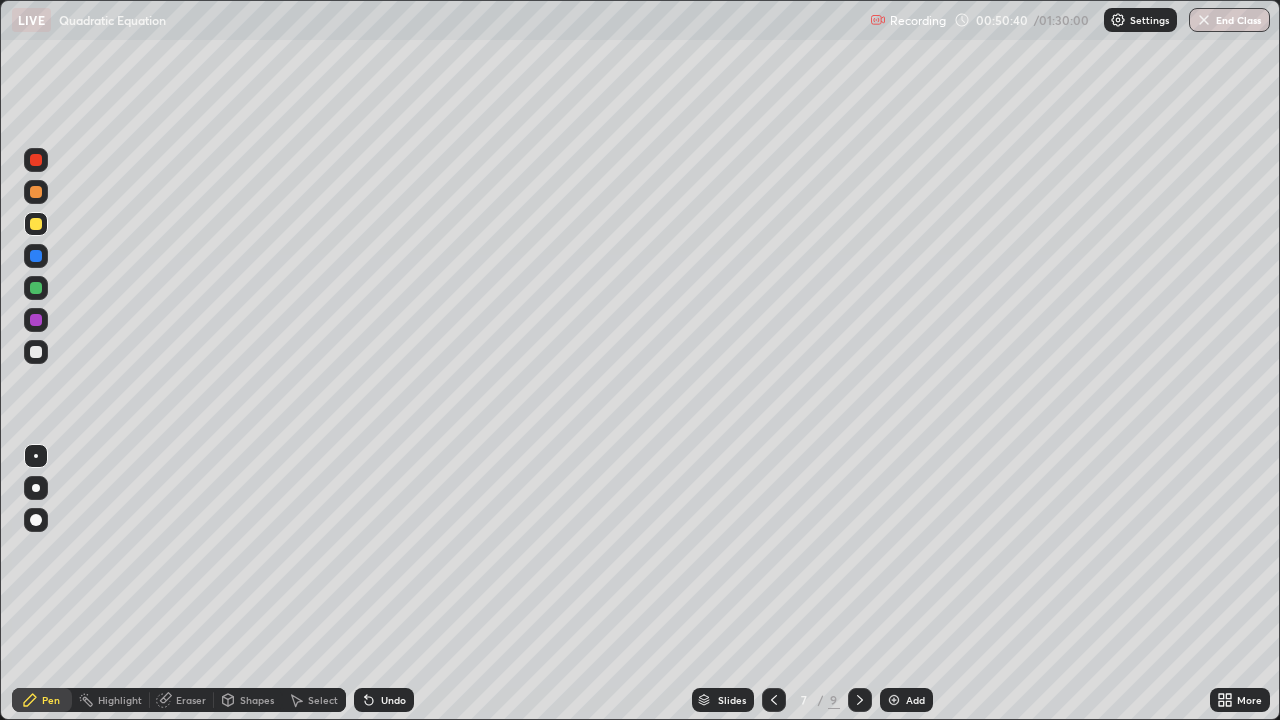 click 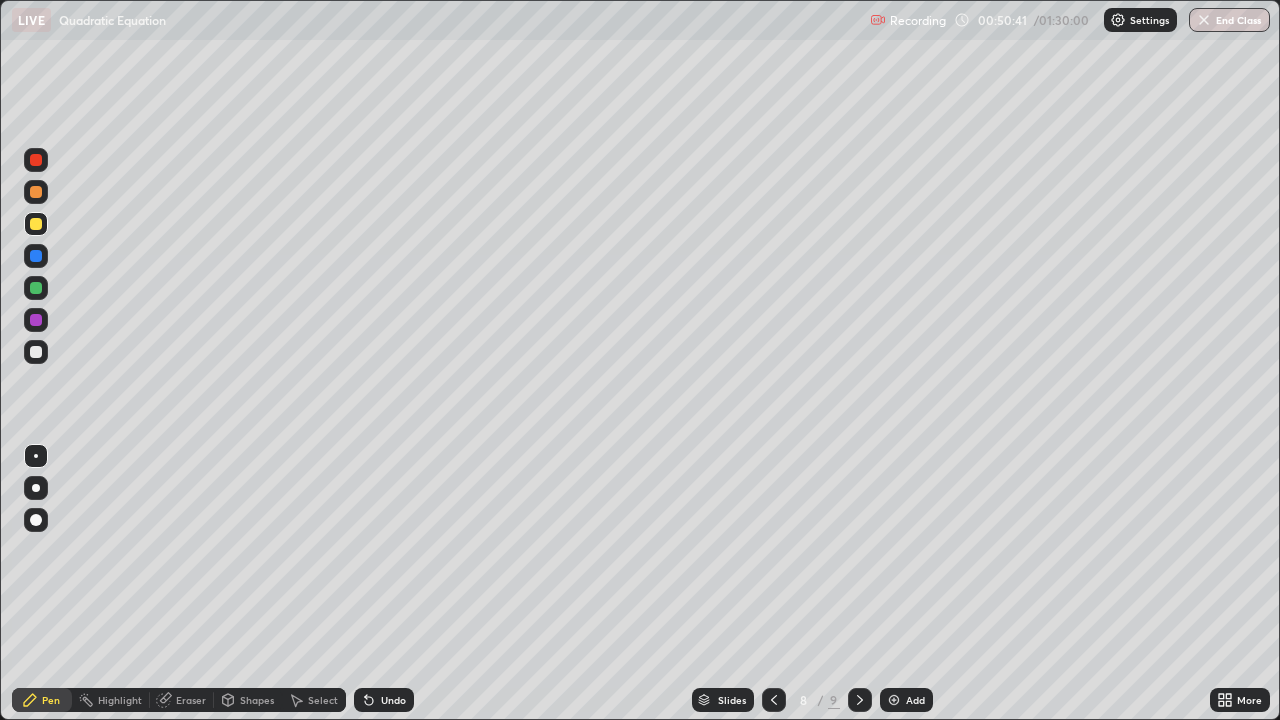 click 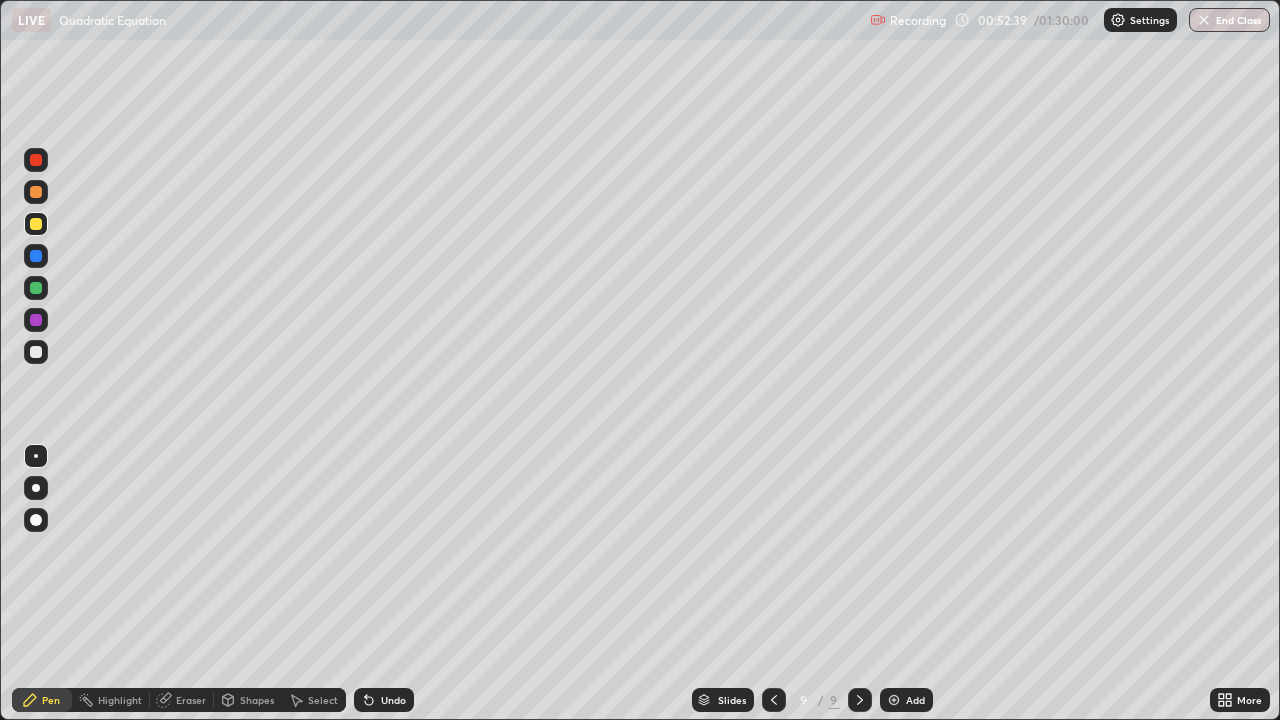 click on "Eraser" at bounding box center (182, 700) 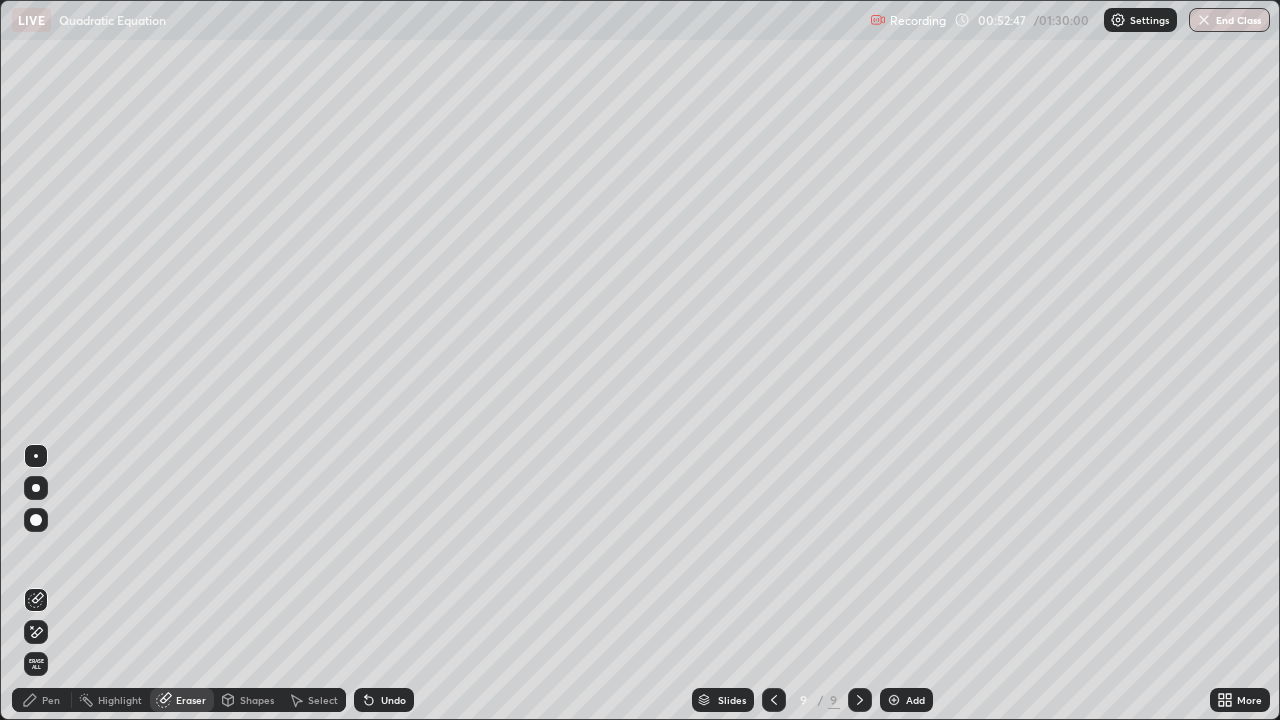 click on "Pen" at bounding box center [51, 700] 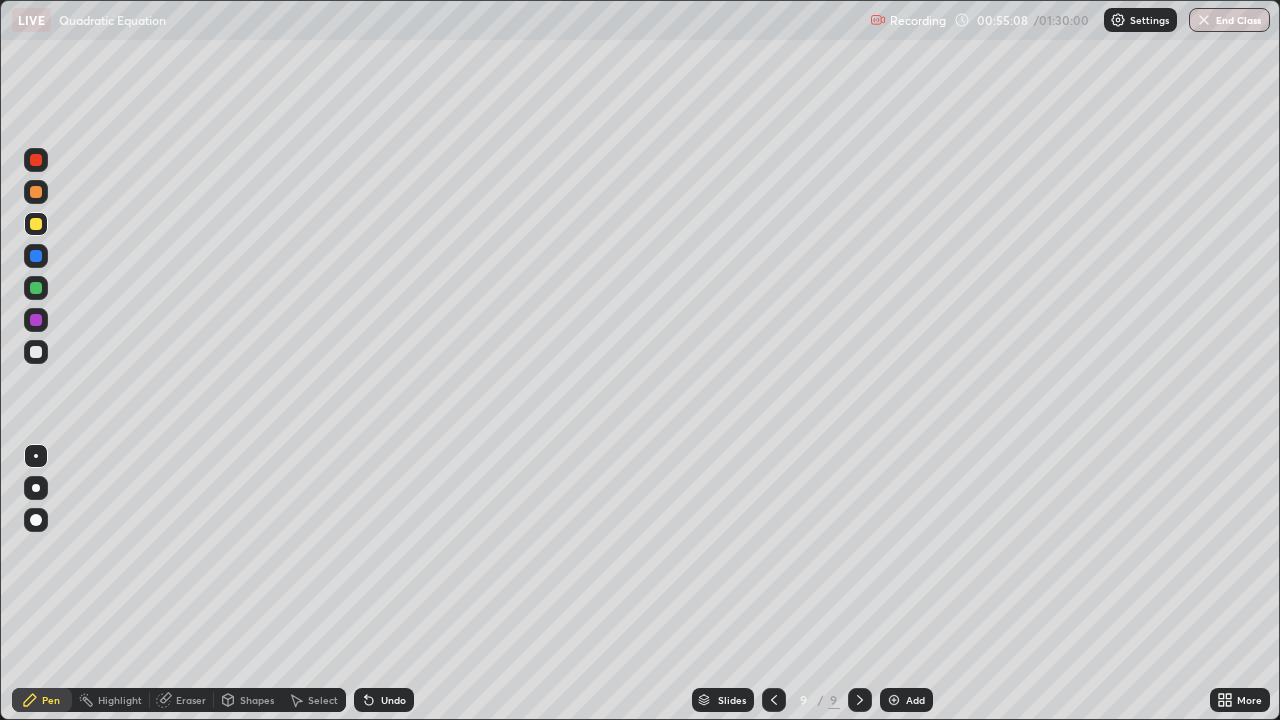 click 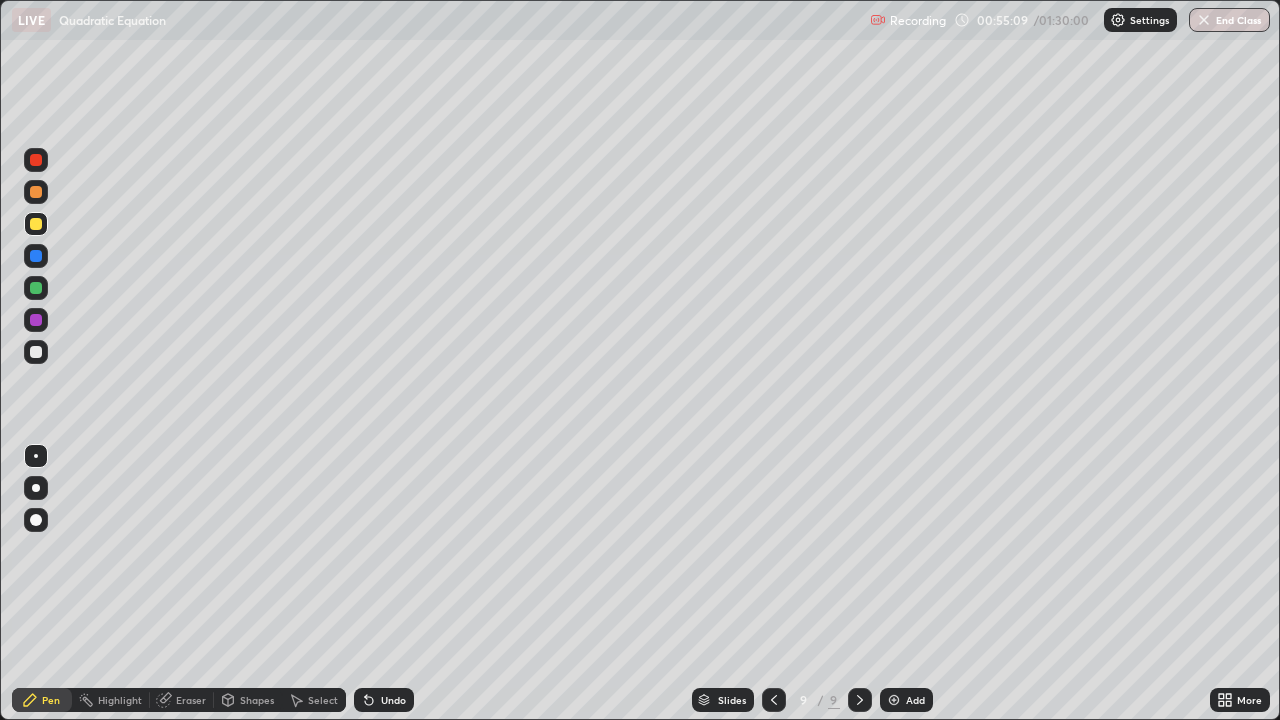click at bounding box center (894, 700) 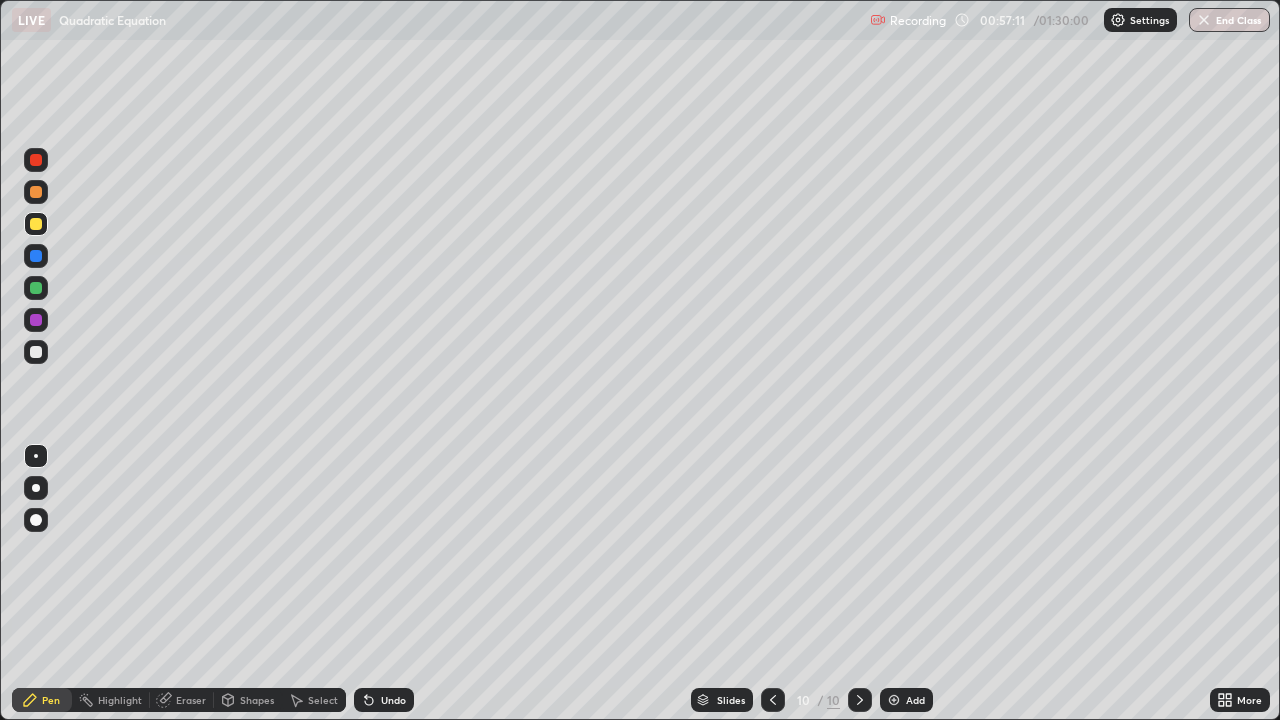 click at bounding box center (36, 288) 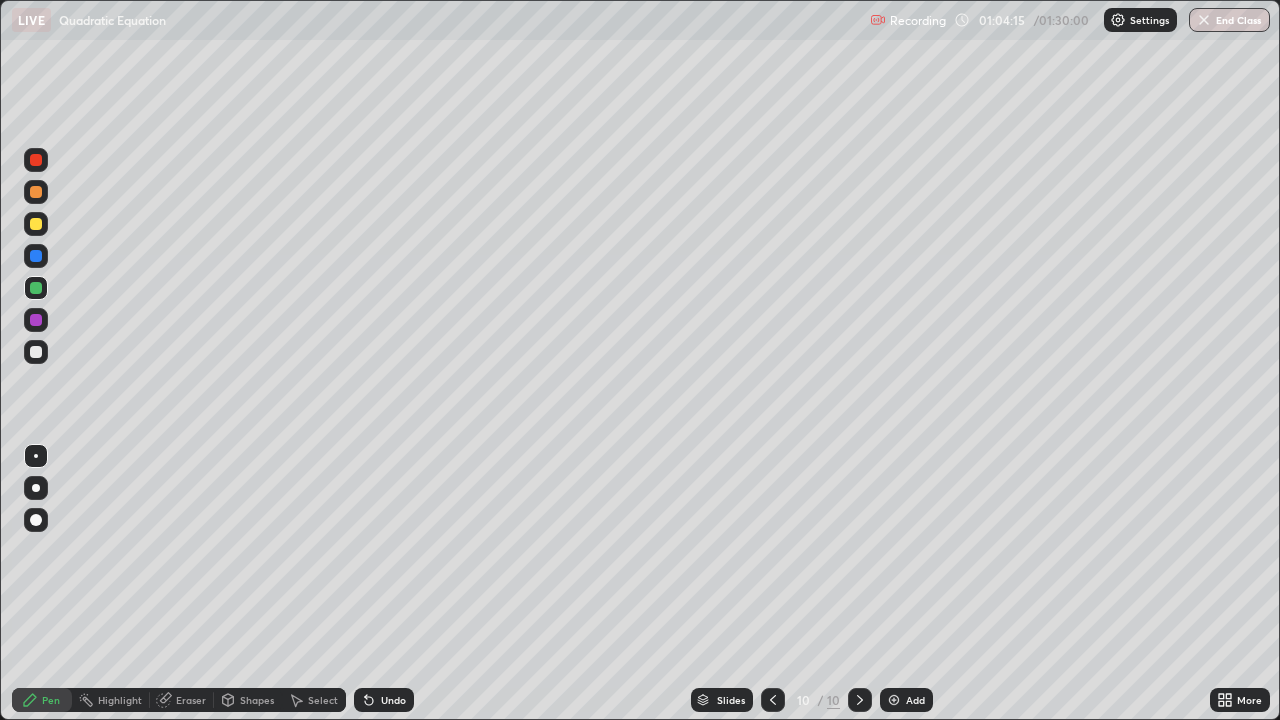 click 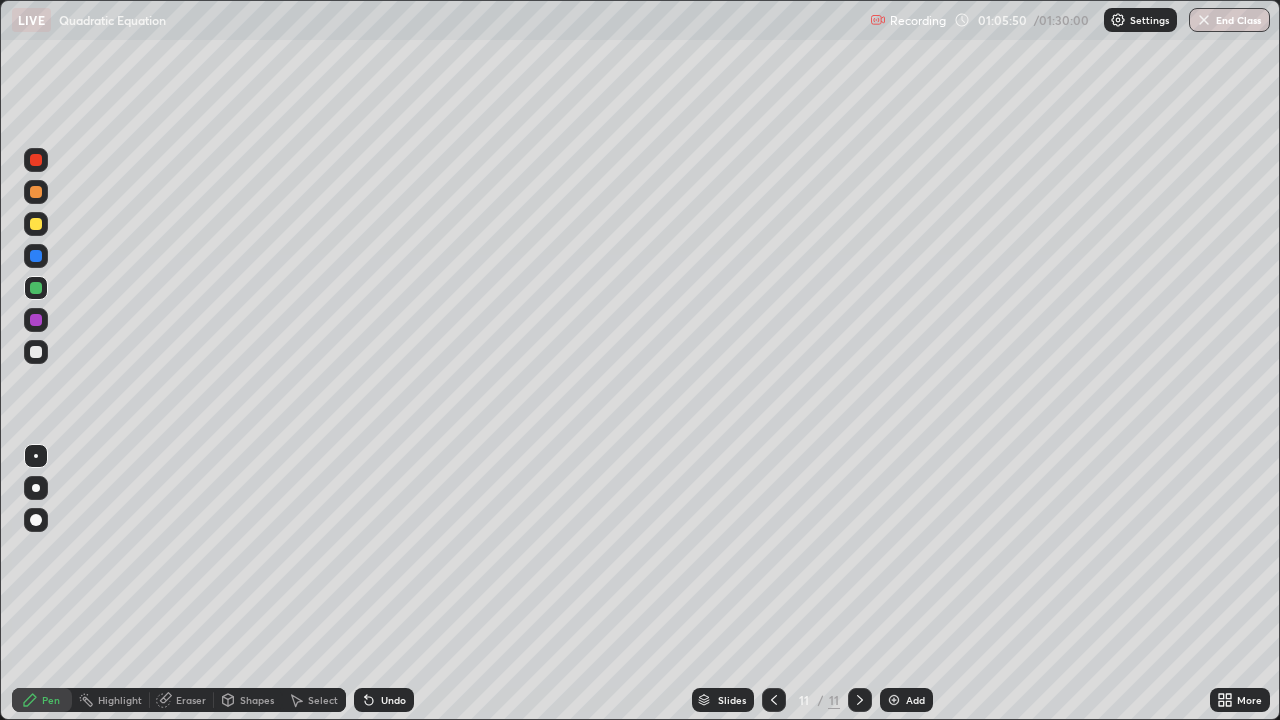 click at bounding box center [36, 352] 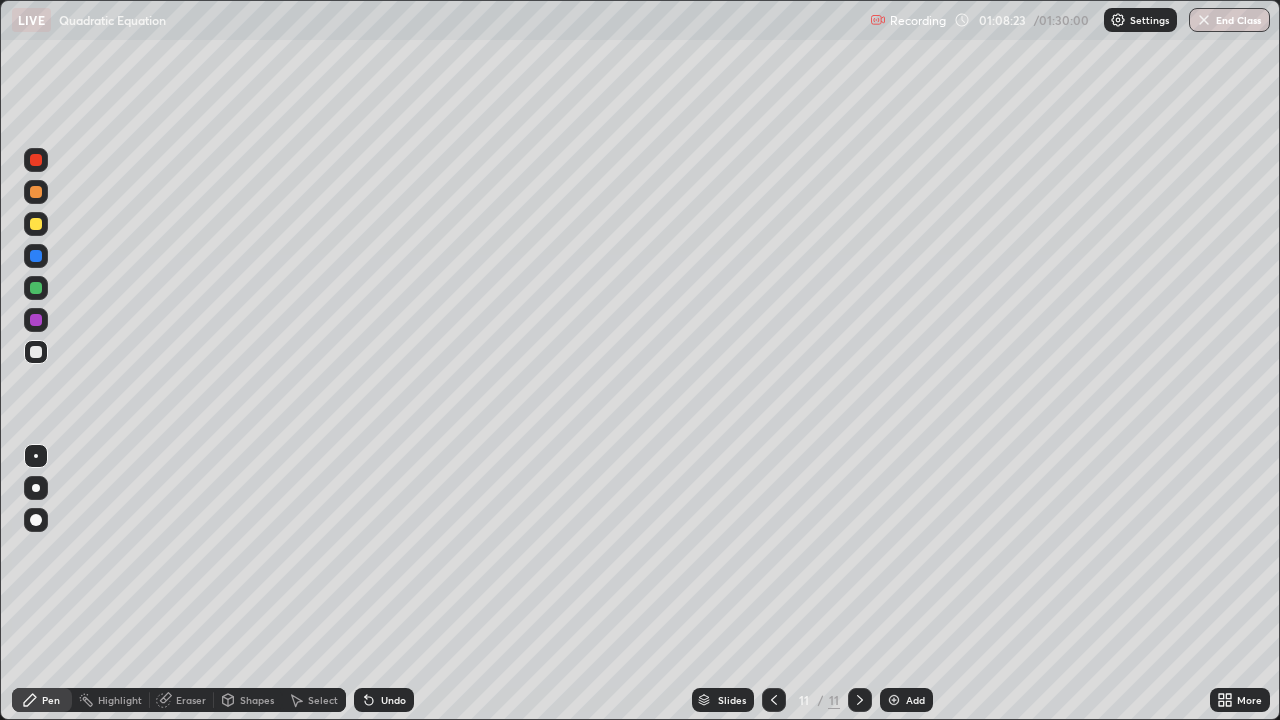 click on "Slides 11 / 11 Add" at bounding box center [812, 700] 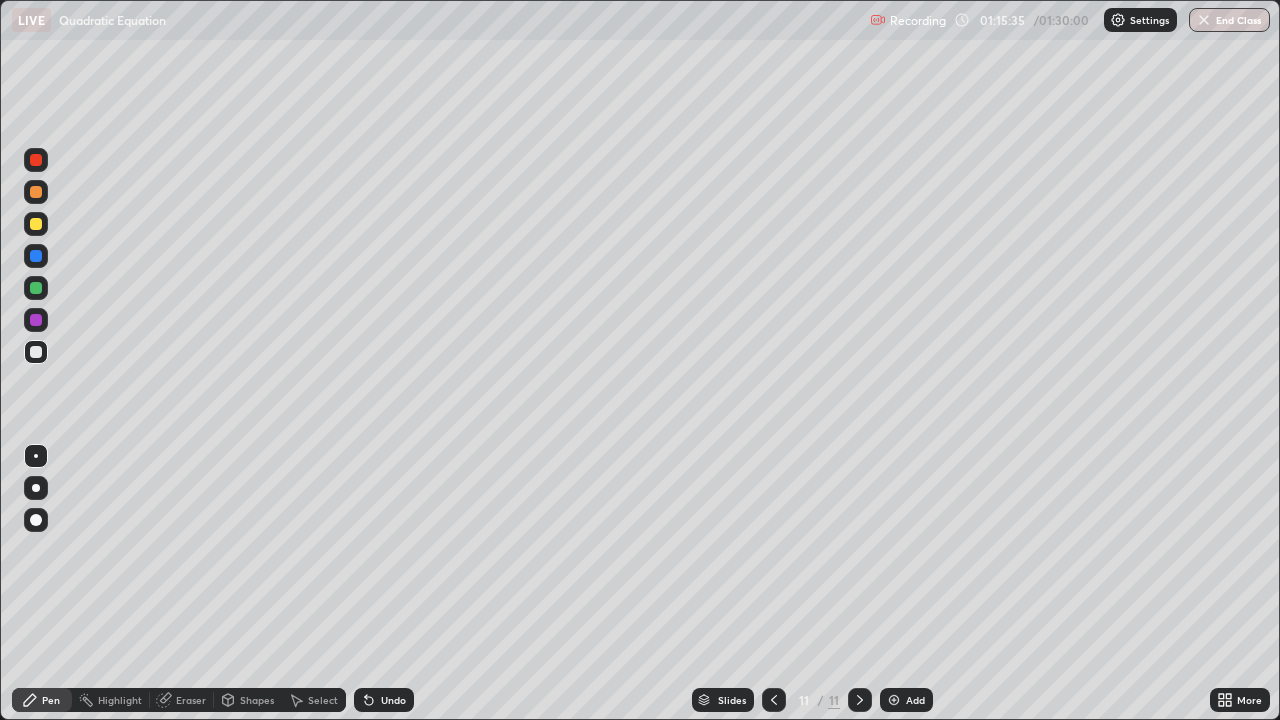 click 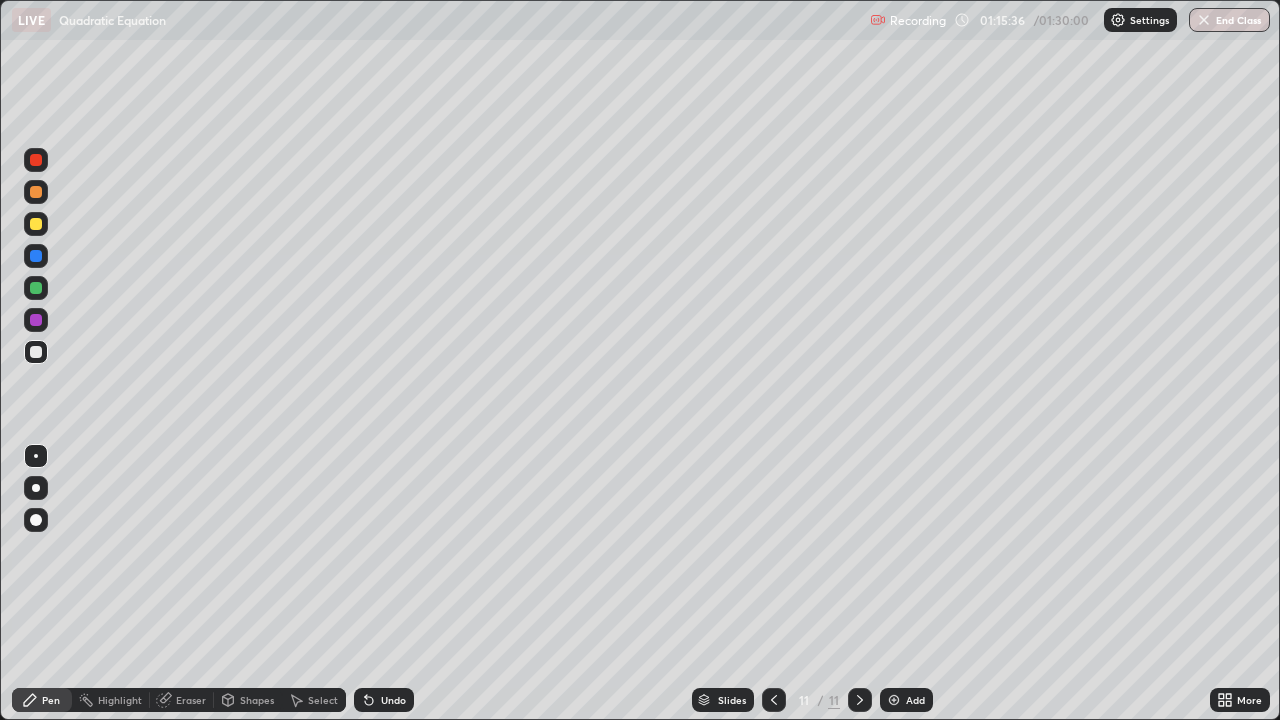 click at bounding box center [894, 700] 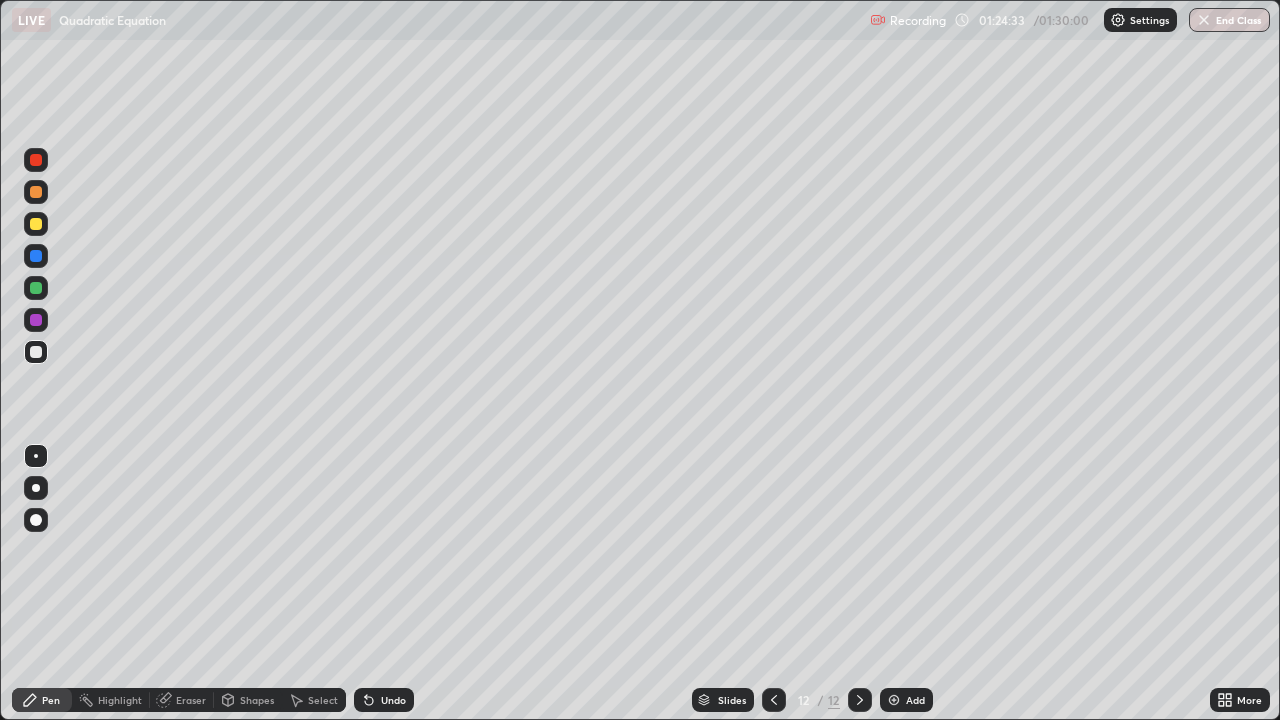 click on "End Class" at bounding box center [1229, 20] 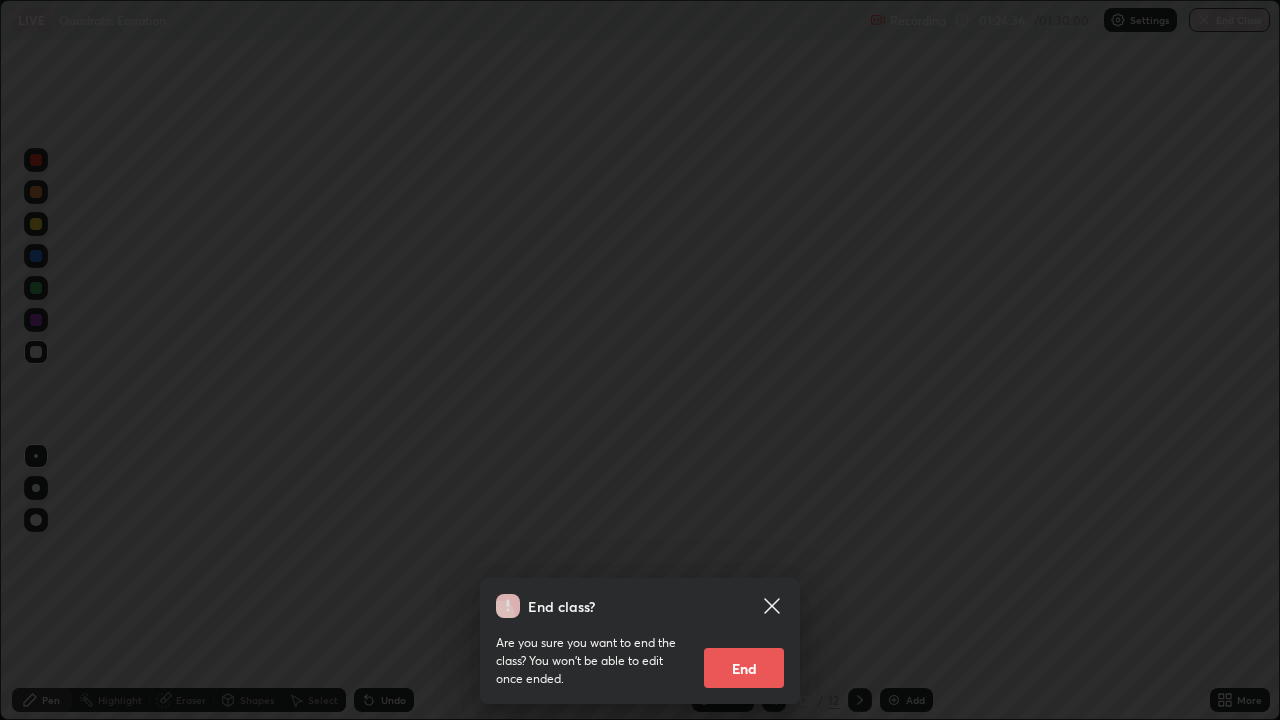 click on "End" at bounding box center [744, 668] 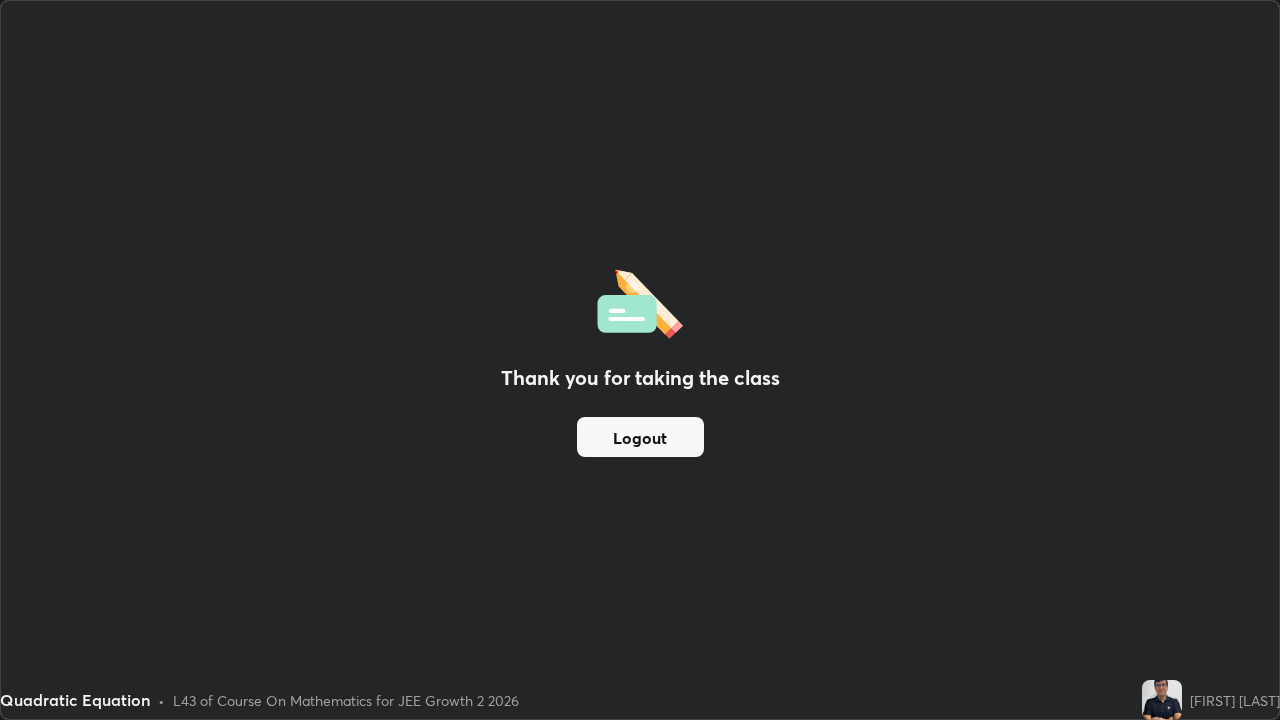 click on "Logout" at bounding box center (640, 437) 